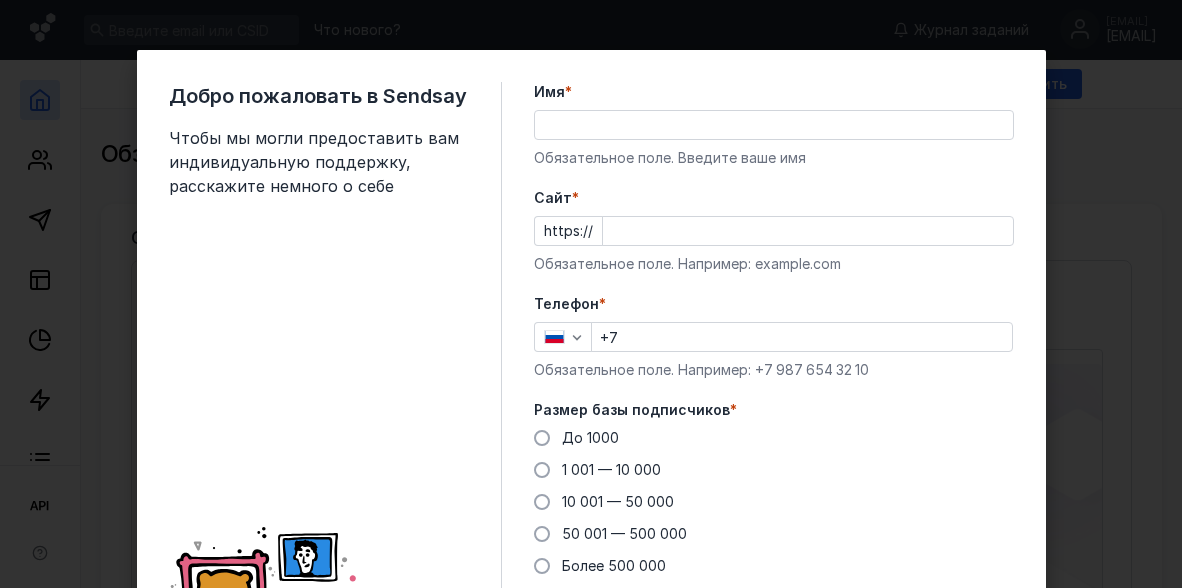 scroll, scrollTop: 0, scrollLeft: 0, axis: both 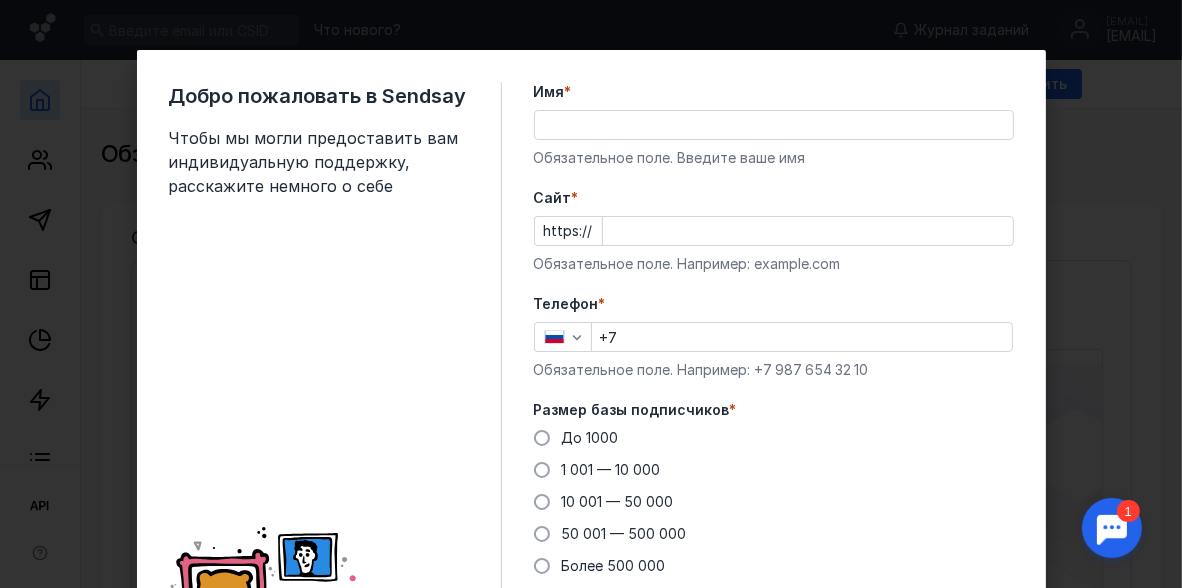 click on "Имя  *" at bounding box center [774, 125] 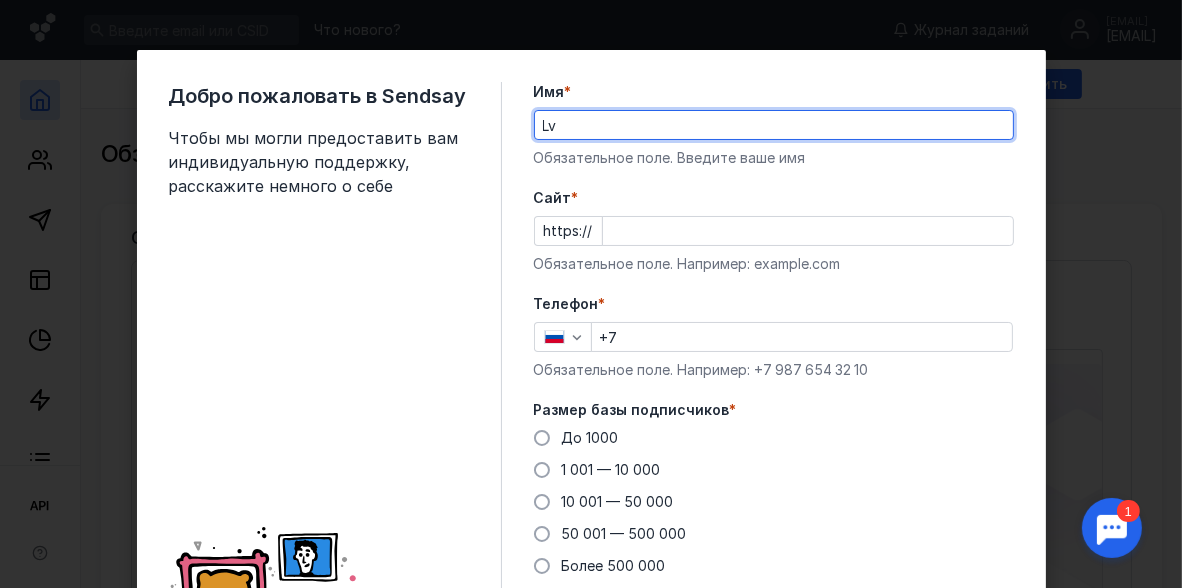 type on "L" 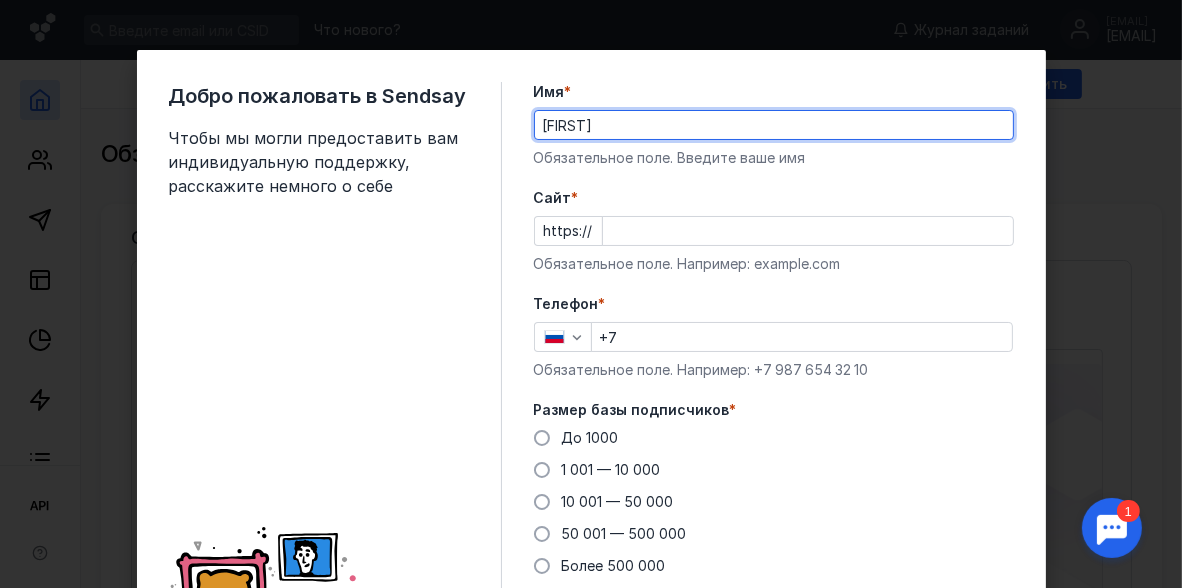 type on "[FIRST]" 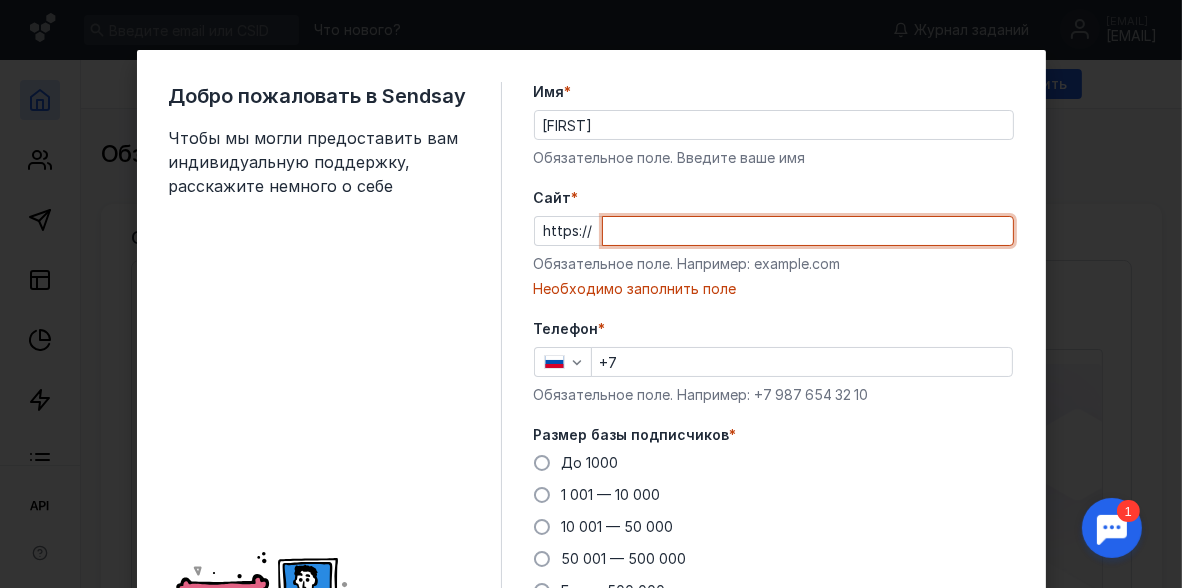 click on "https://" at bounding box center [774, 231] 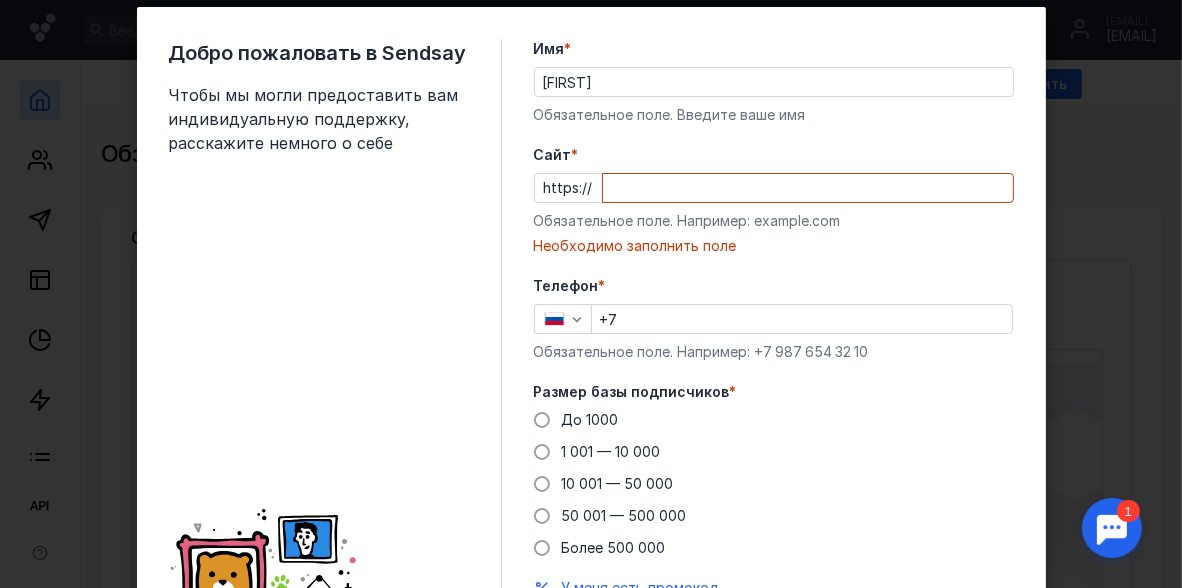 scroll, scrollTop: 66, scrollLeft: 0, axis: vertical 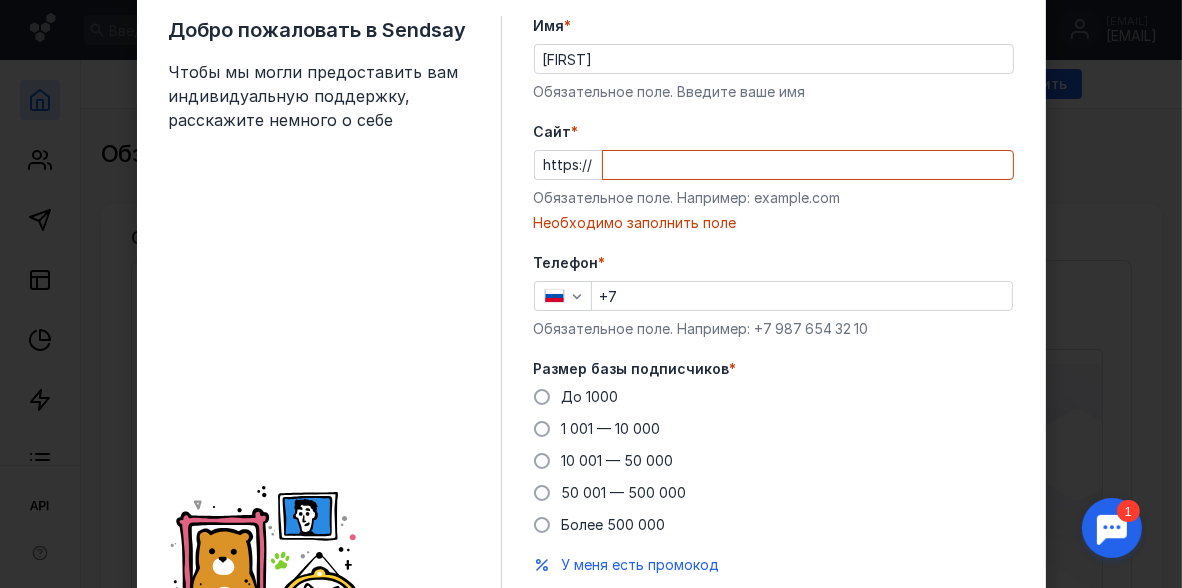 click on "Обязательное поле. Например: example.com" at bounding box center (774, 198) 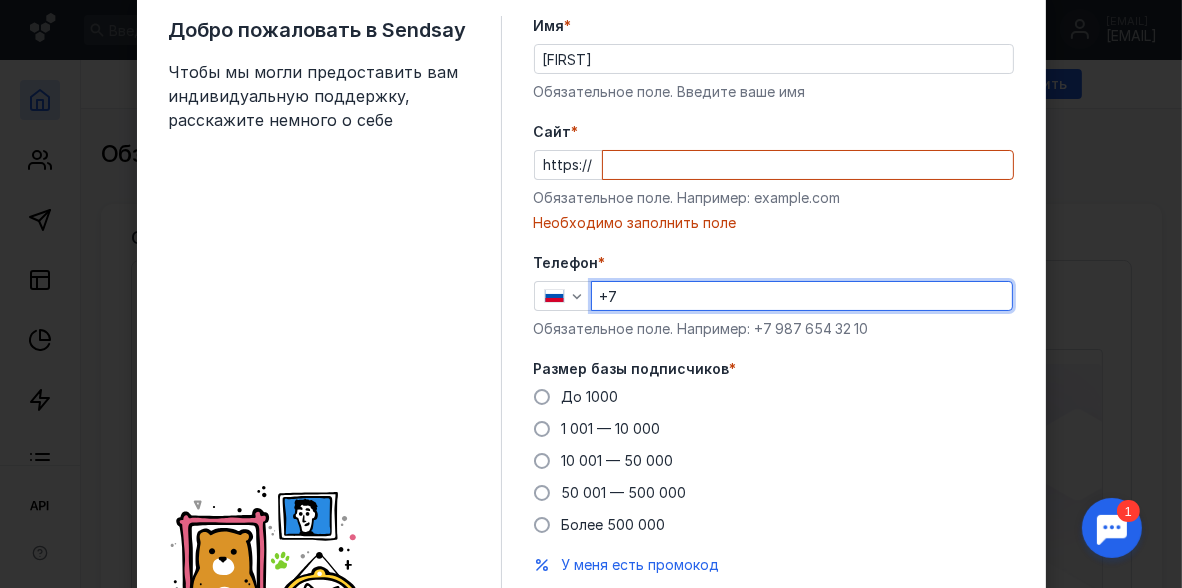 click on "+7" at bounding box center [802, 296] 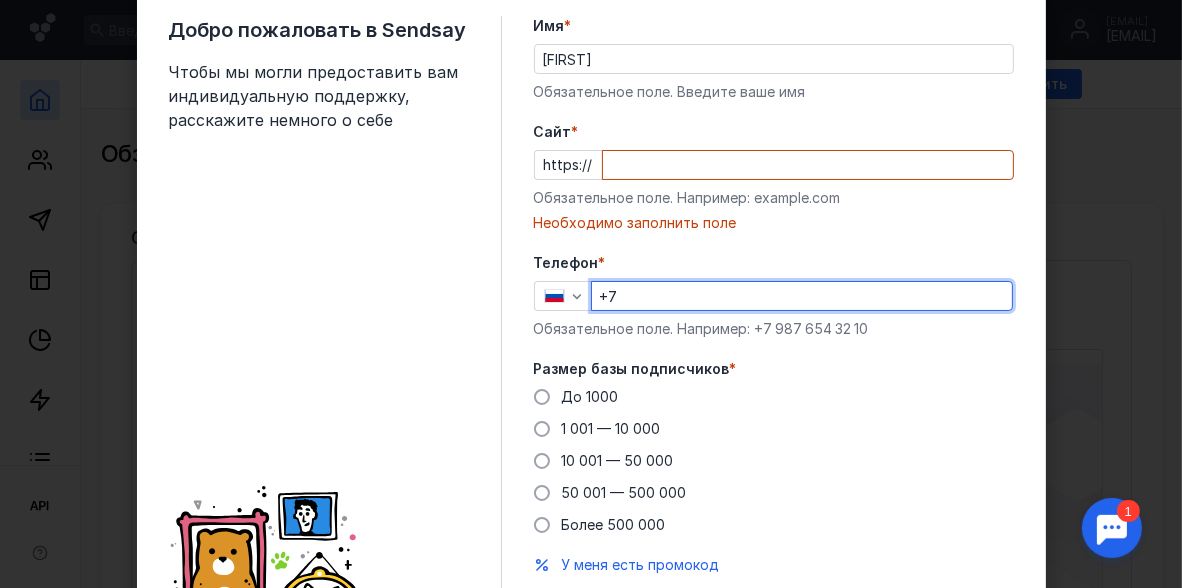 scroll, scrollTop: 133, scrollLeft: 0, axis: vertical 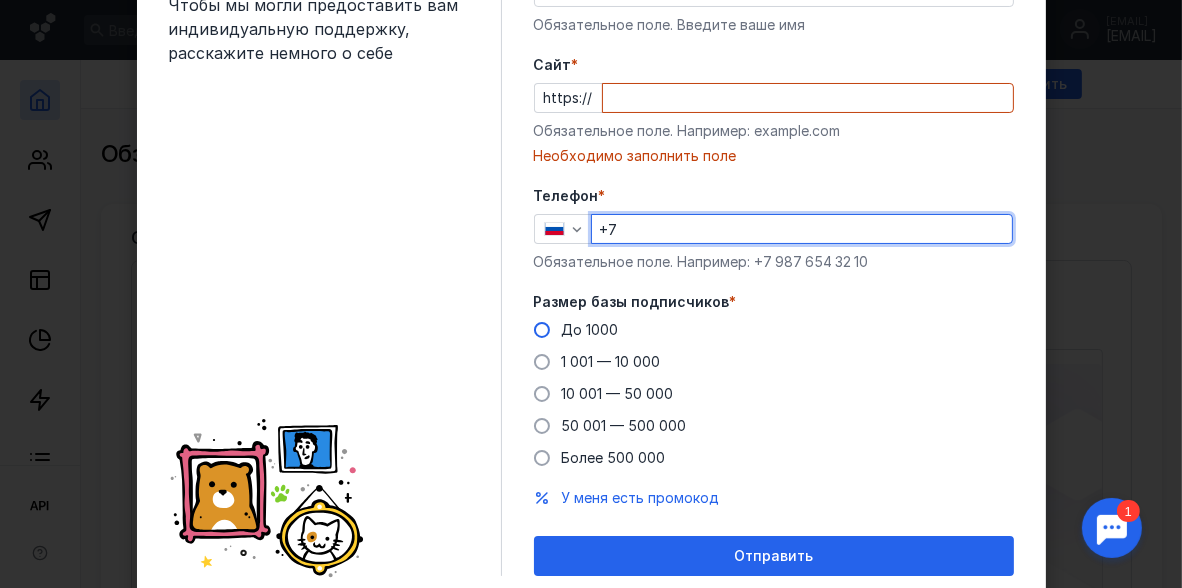 click at bounding box center [542, 330] 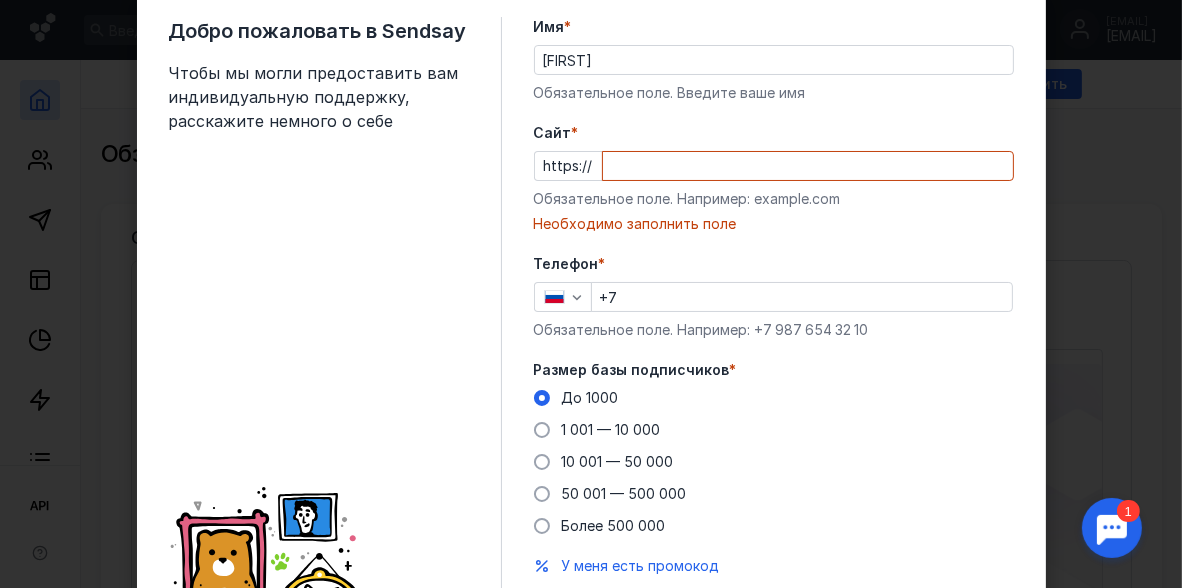 scroll, scrollTop: 0, scrollLeft: 0, axis: both 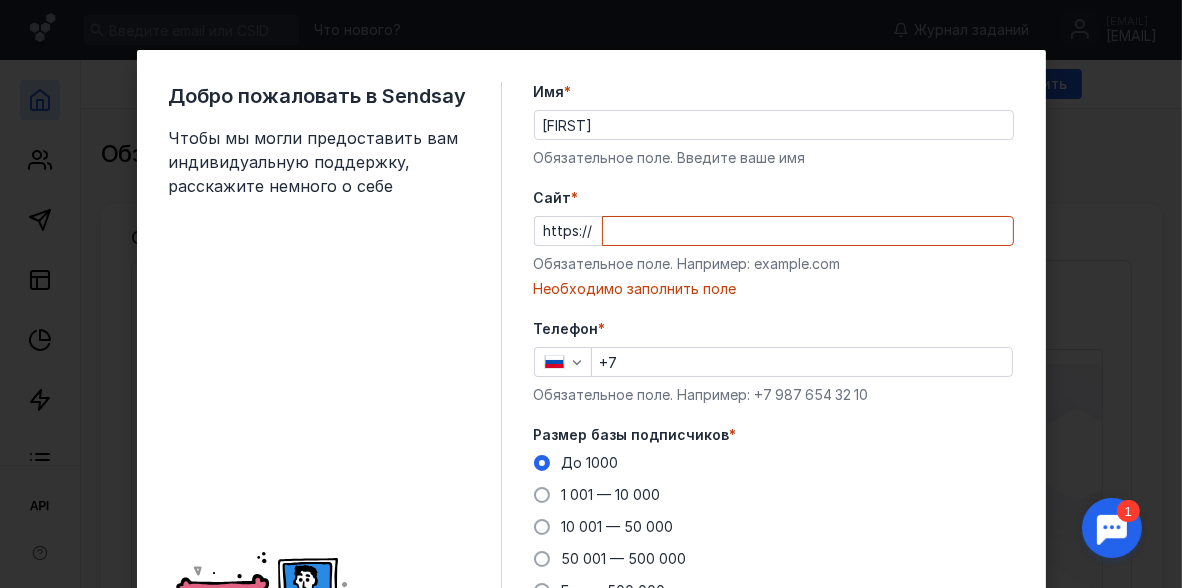 click on "Cайт  *" at bounding box center [808, 231] 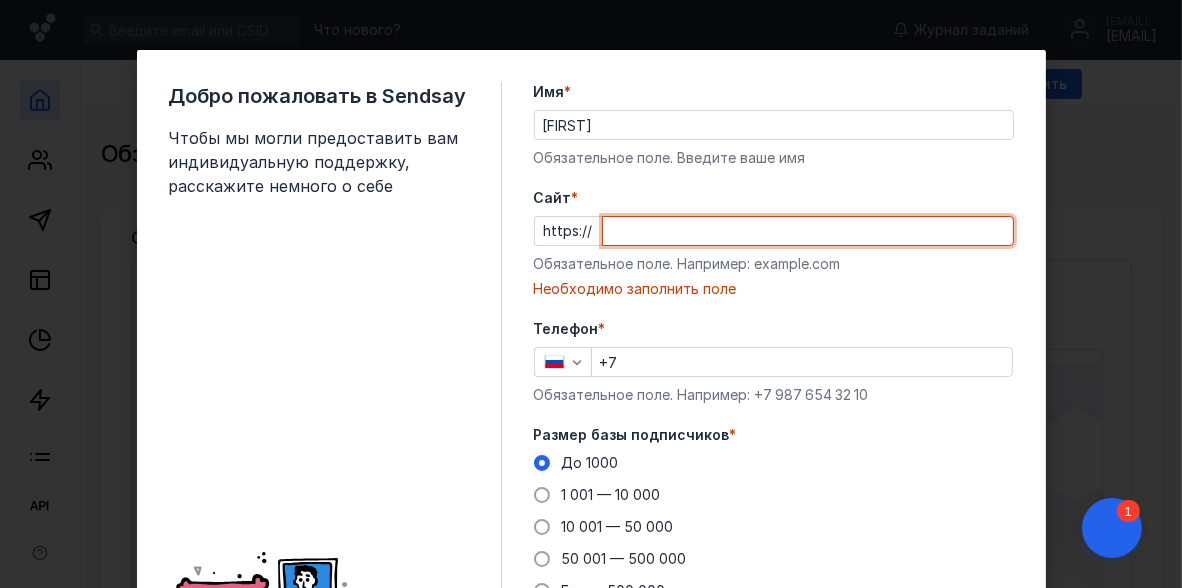 paste on "guzdryt.ru" 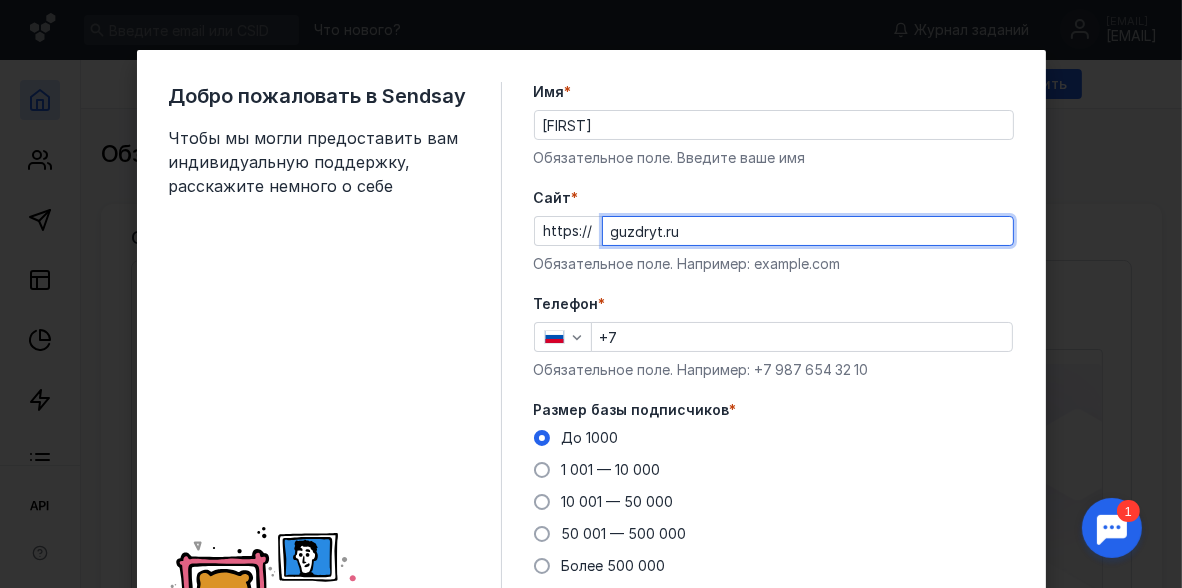 type on "guzdryt.ru" 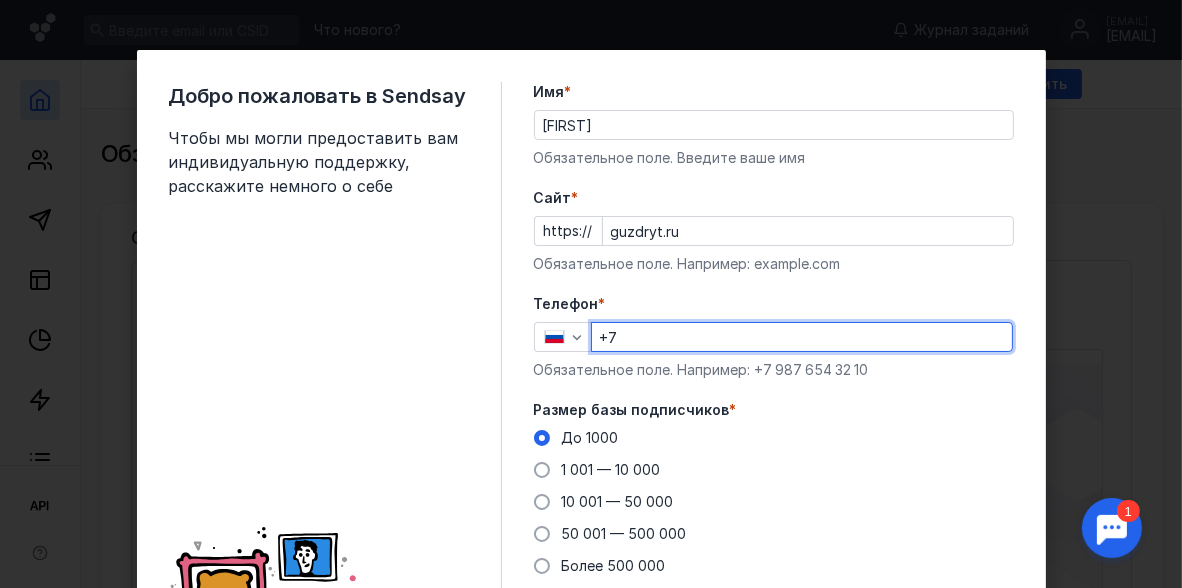 type on "[PHONE]" 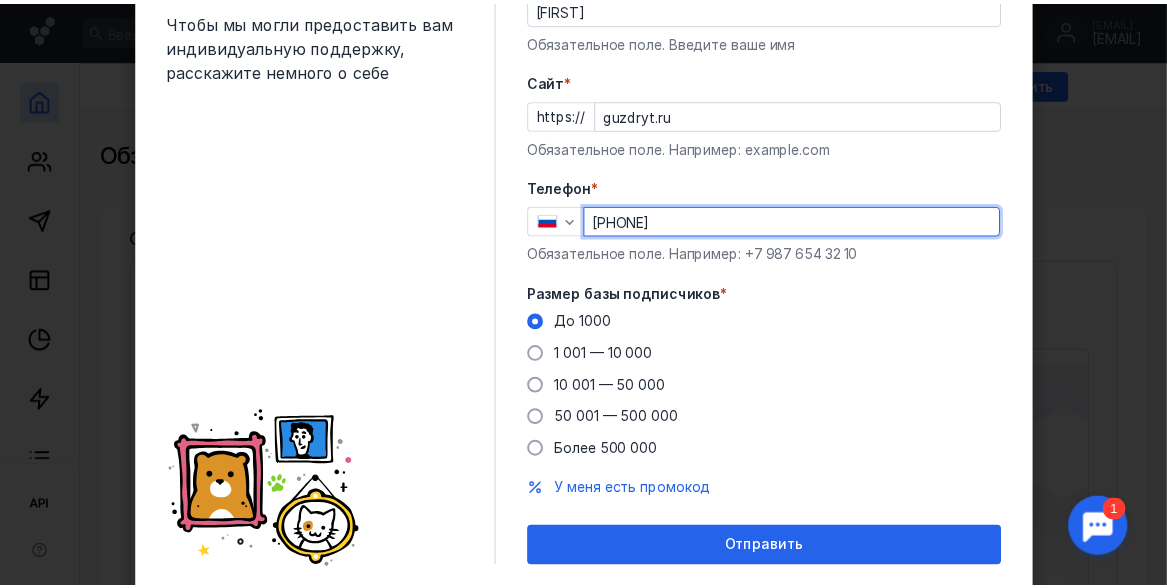 scroll, scrollTop: 133, scrollLeft: 0, axis: vertical 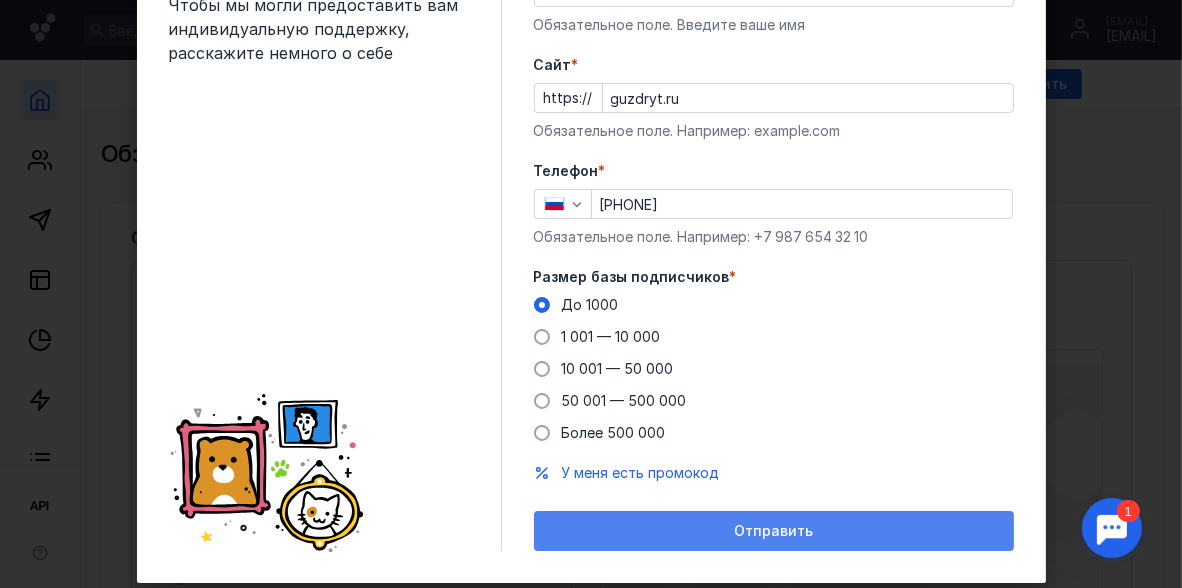 click on "Отправить" at bounding box center (774, 531) 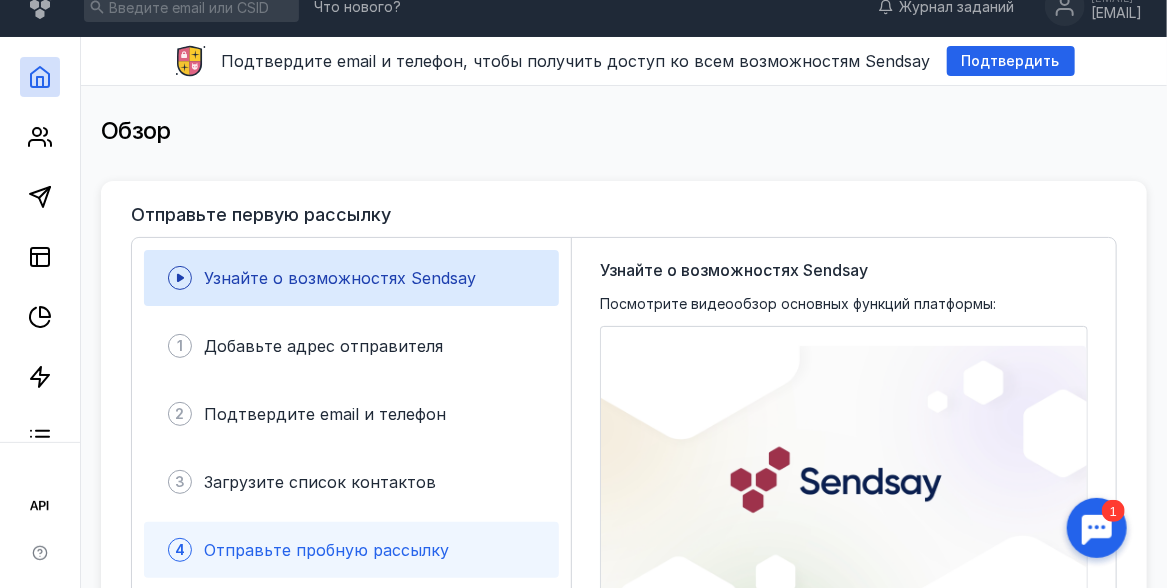 scroll, scrollTop: 0, scrollLeft: 0, axis: both 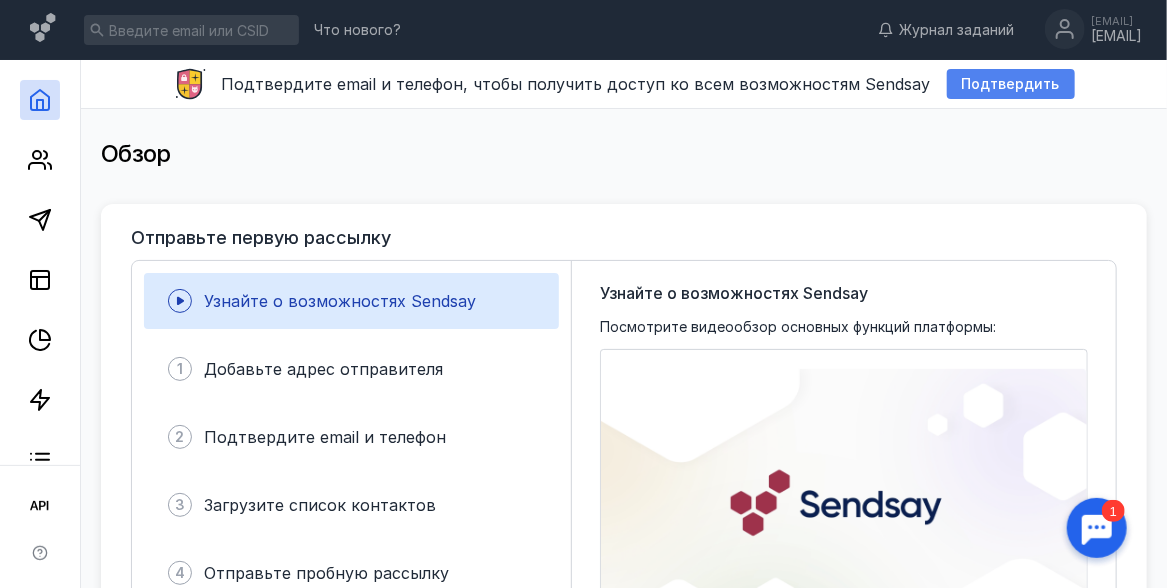 click on "Подтвердить" at bounding box center (1011, 84) 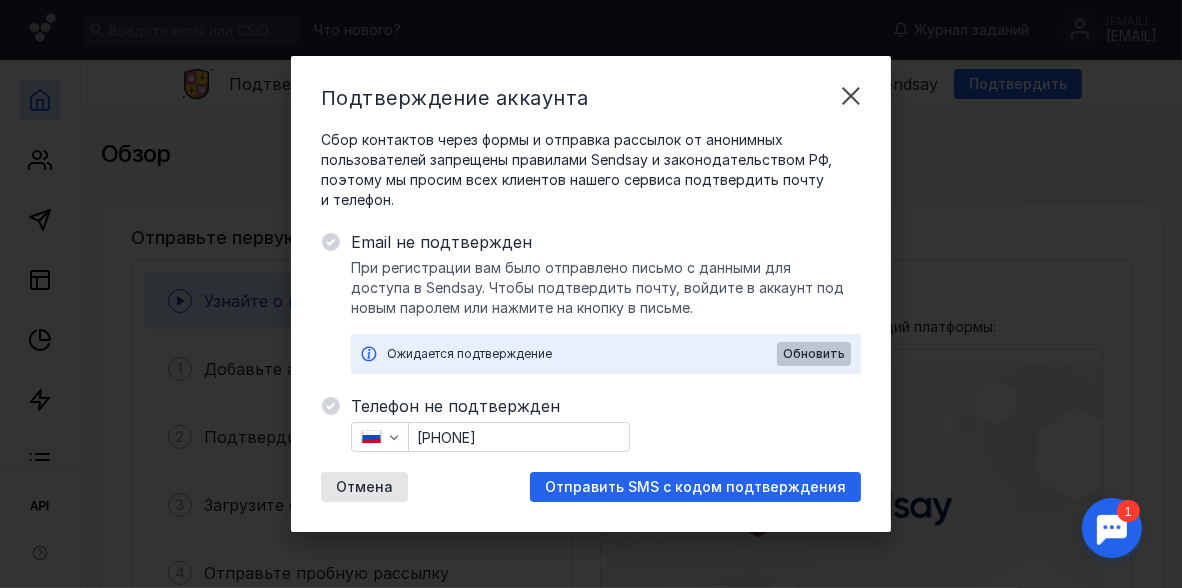 click on "Обновить" at bounding box center (814, 354) 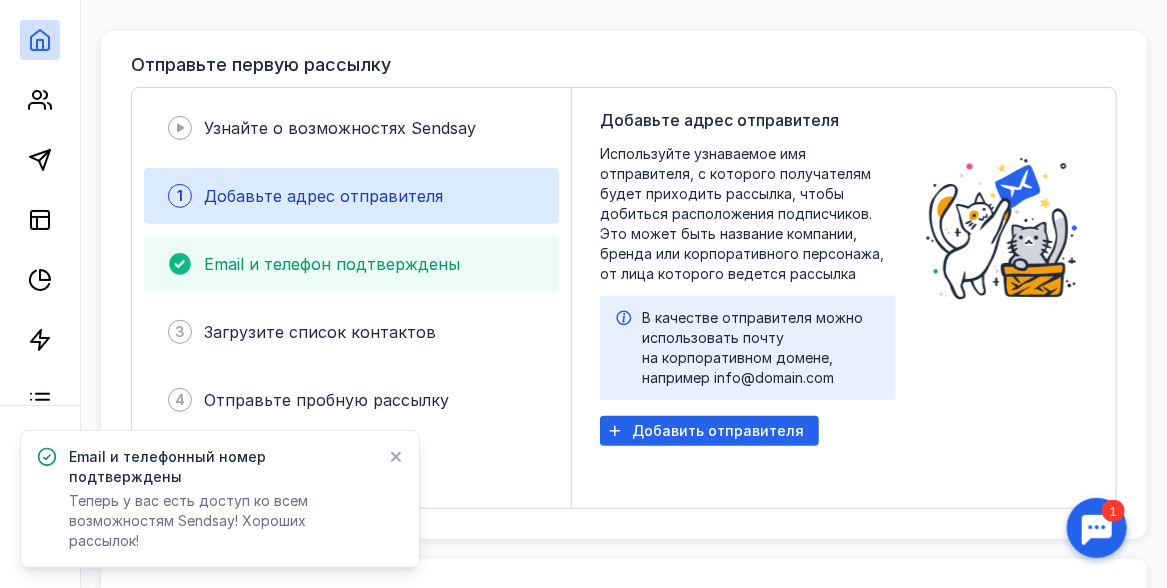 scroll, scrollTop: 133, scrollLeft: 0, axis: vertical 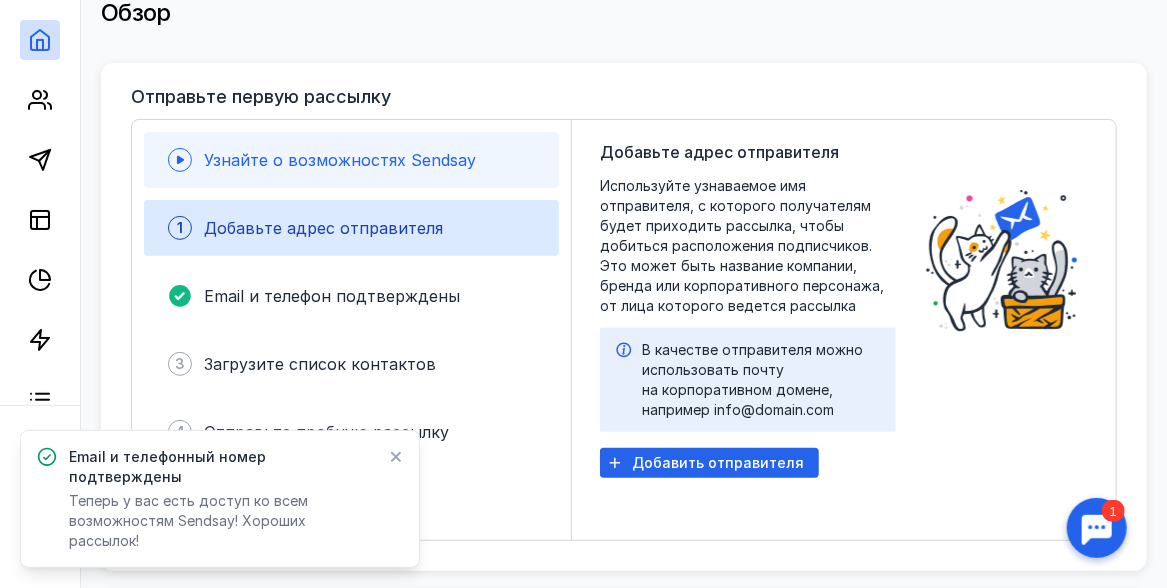 click on "Узнайте о возможностях Sendsay" at bounding box center (340, 160) 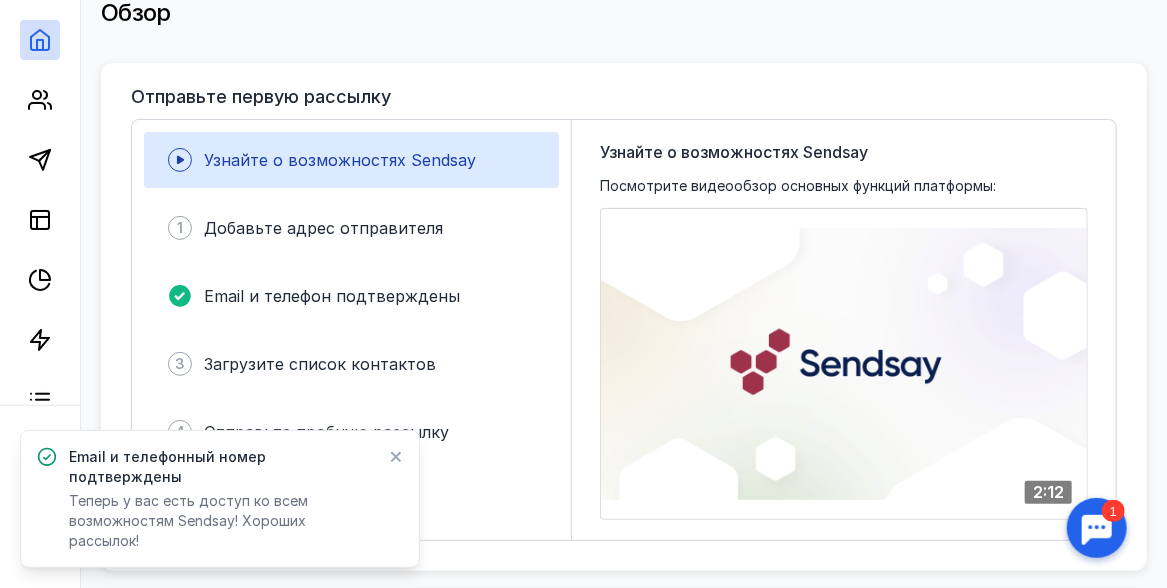 scroll, scrollTop: 200, scrollLeft: 0, axis: vertical 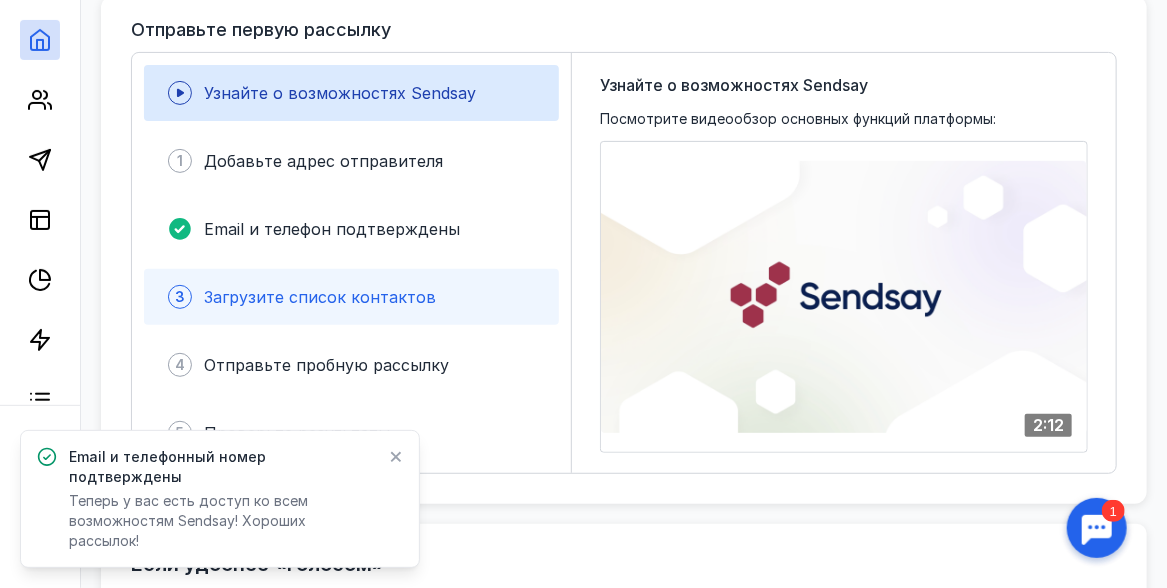 click on "Загрузите список контактов" at bounding box center (320, 297) 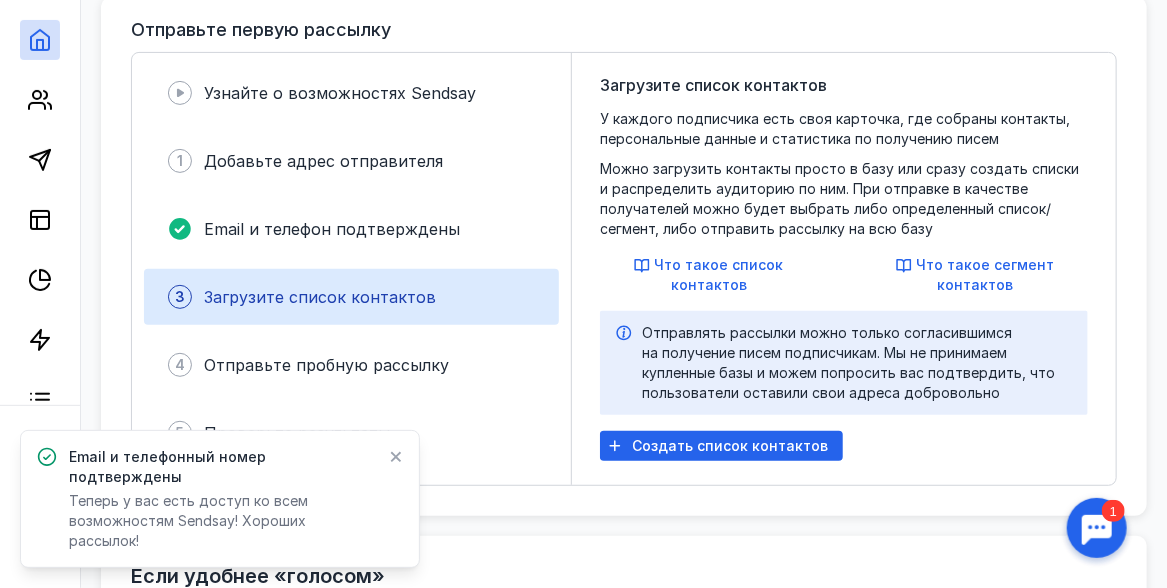 scroll, scrollTop: 266, scrollLeft: 0, axis: vertical 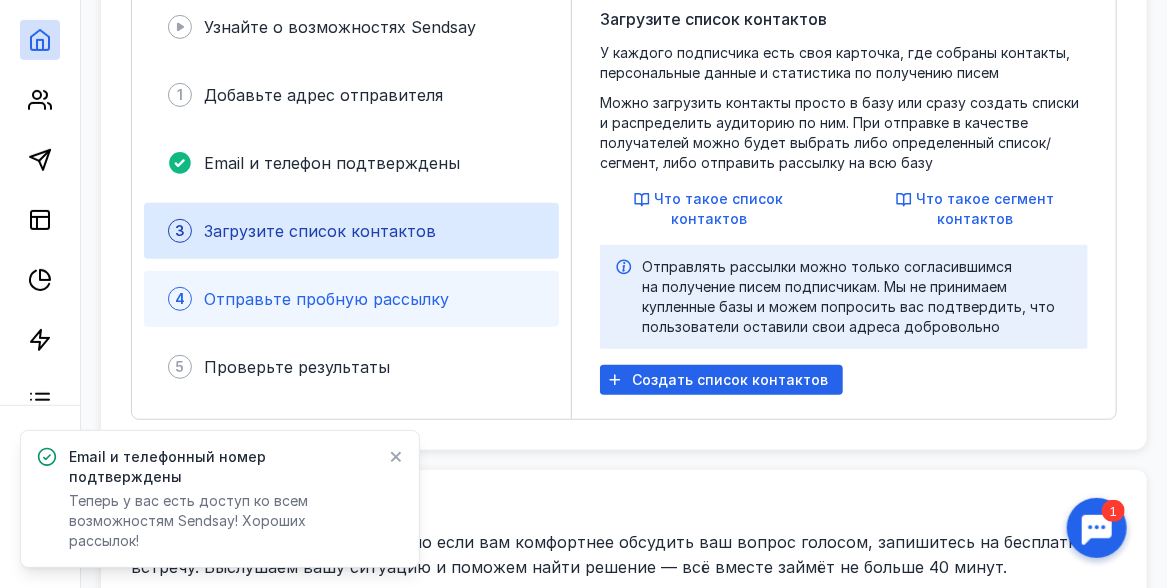 click on "Отправьте пробную рассылку" at bounding box center (326, 299) 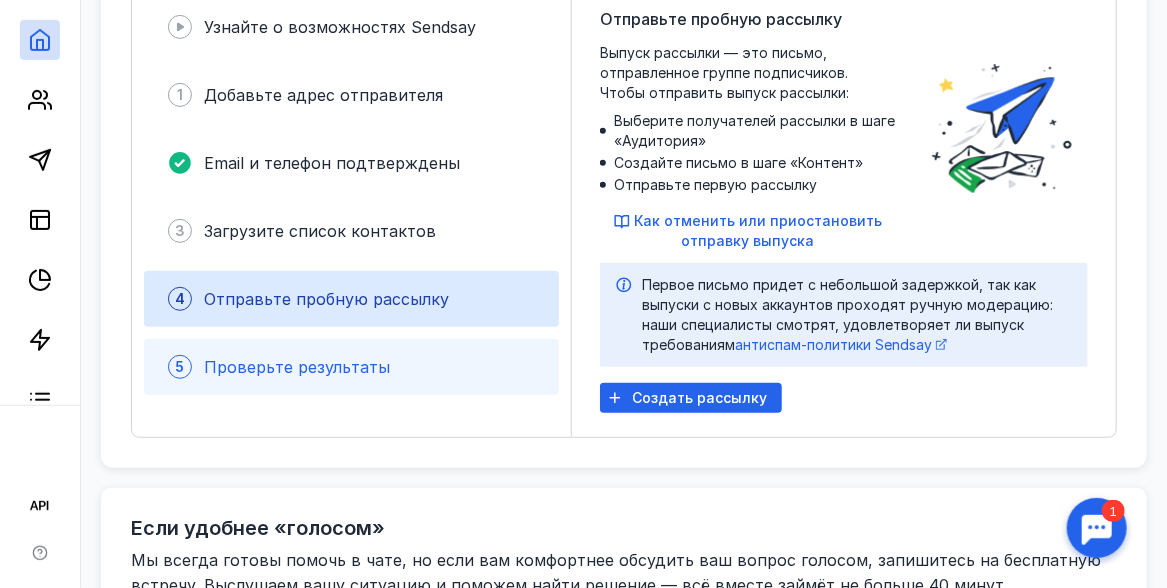 click on "5 Проверьте результаты" at bounding box center (351, 367) 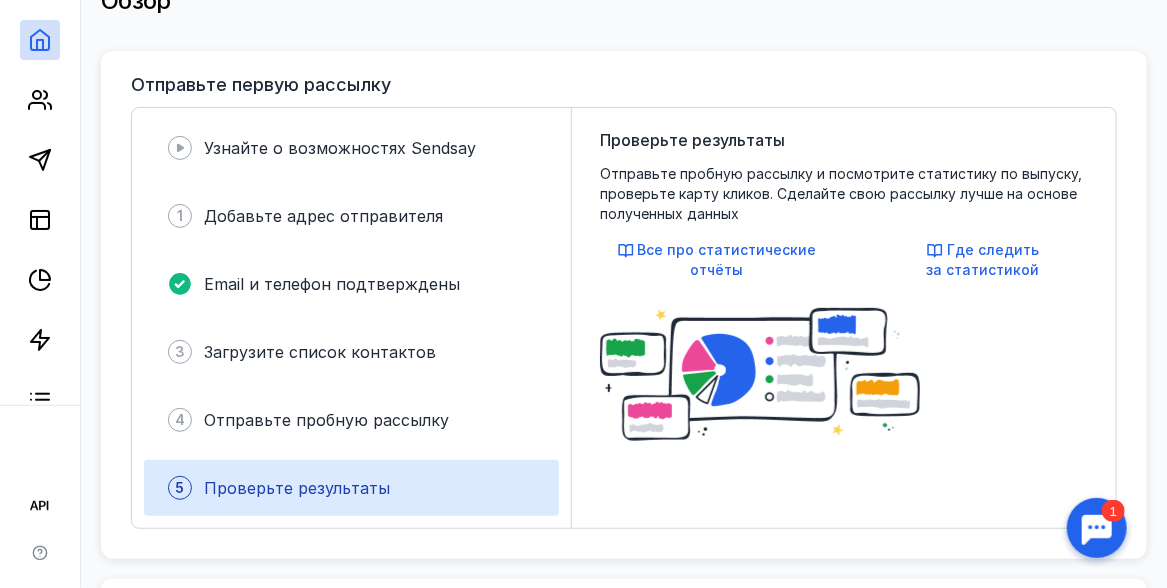 scroll, scrollTop: 66, scrollLeft: 0, axis: vertical 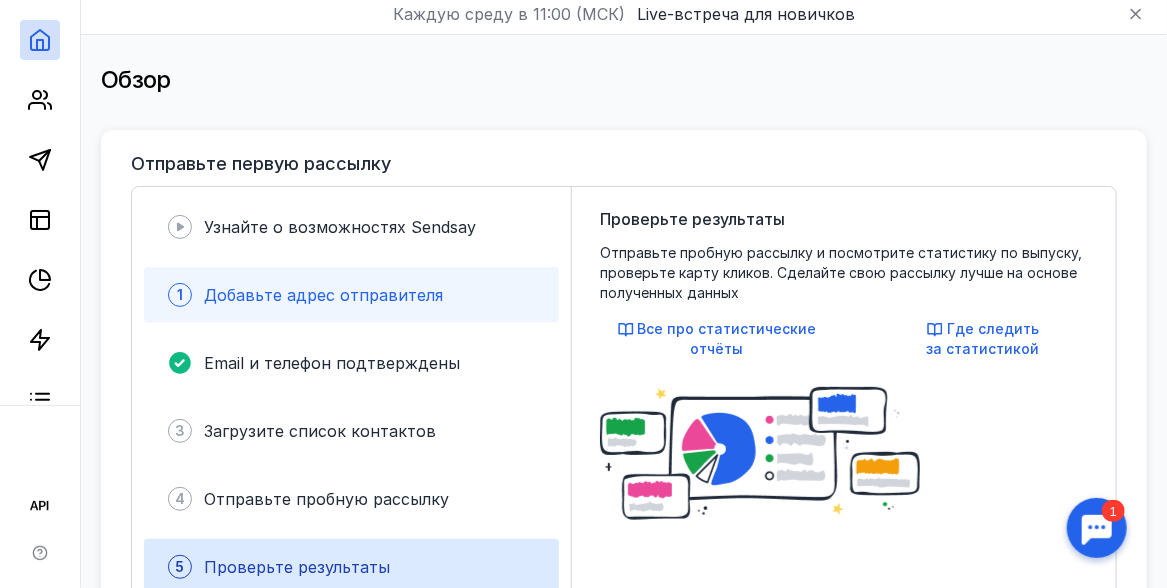 click on "Добавьте адрес отправителя" at bounding box center (323, 295) 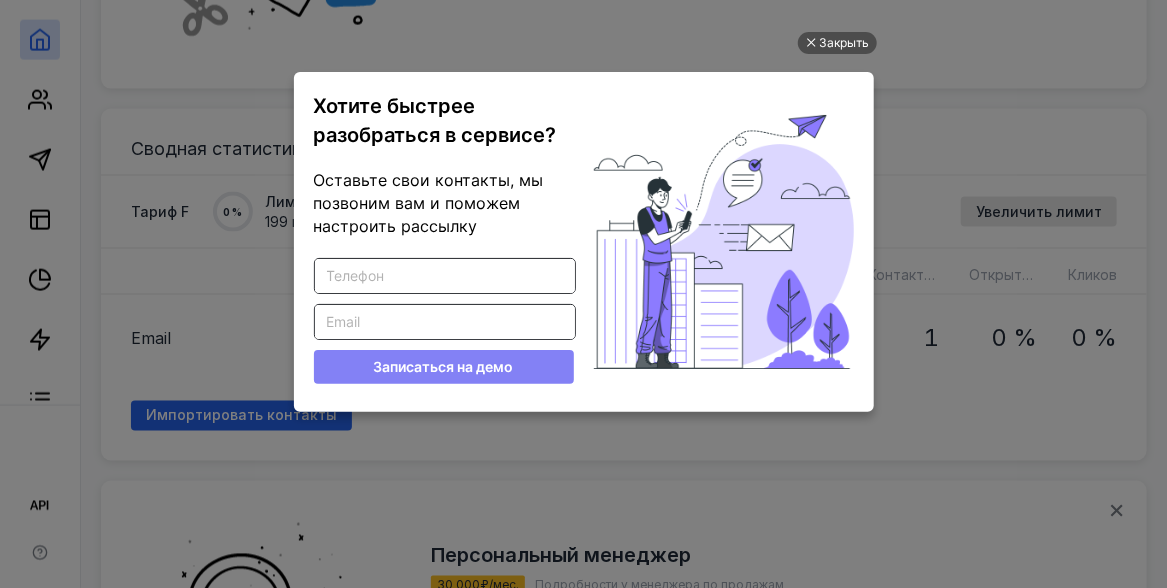 scroll, scrollTop: 1266, scrollLeft: 0, axis: vertical 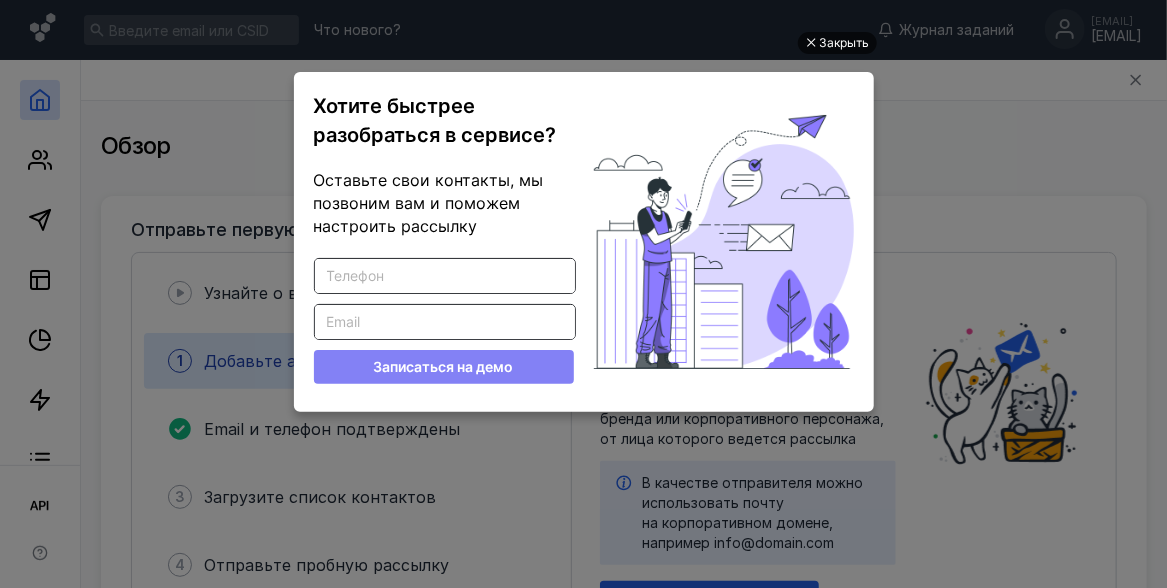 click on "Закрыть" at bounding box center [845, 43] 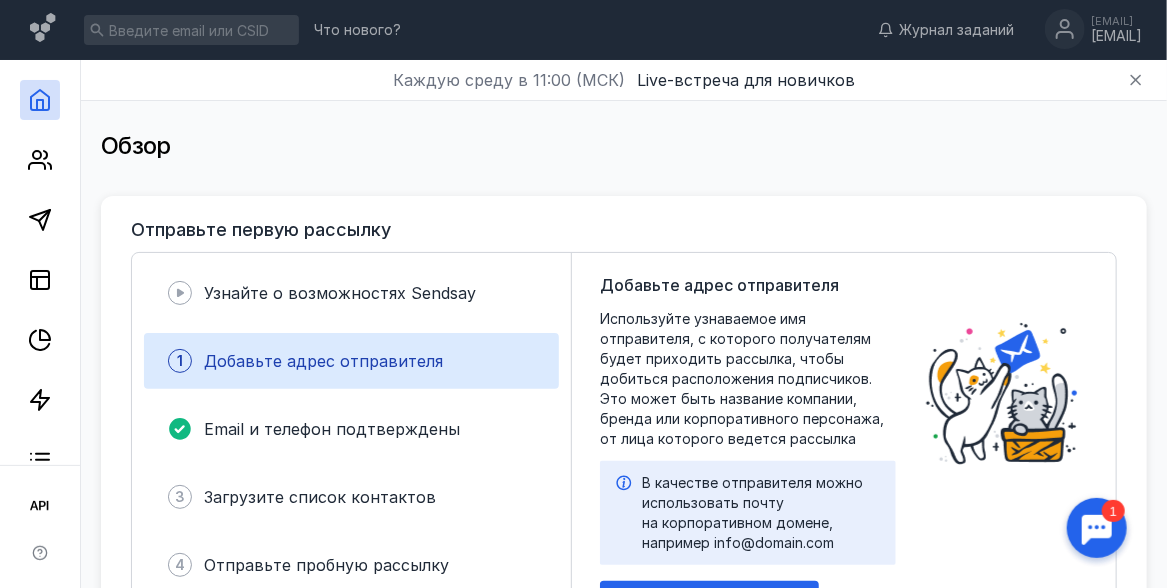 scroll, scrollTop: 0, scrollLeft: 0, axis: both 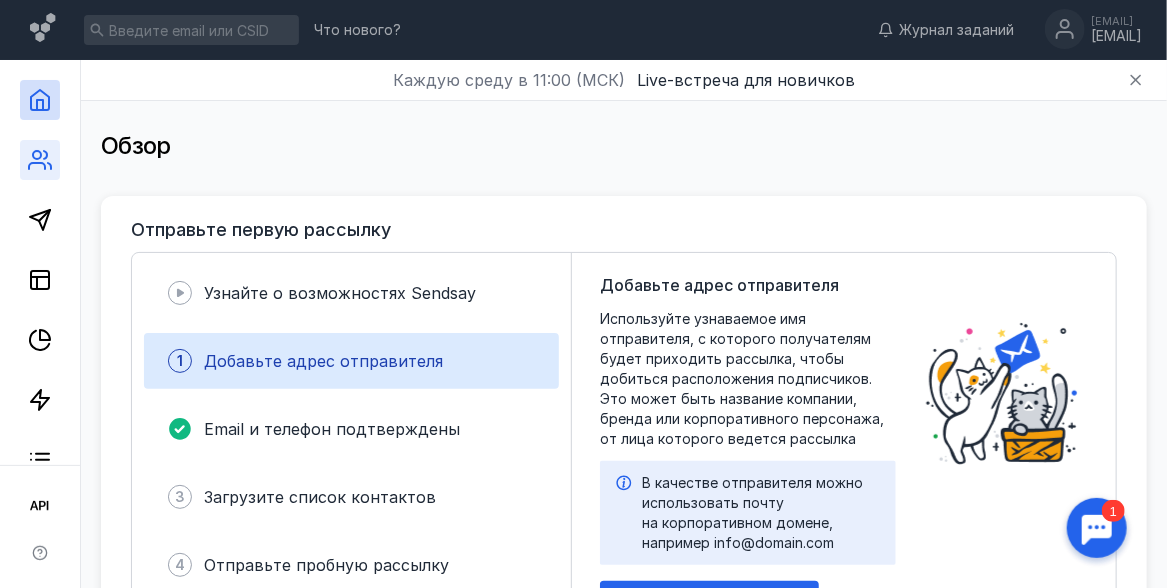 click at bounding box center (40, 160) 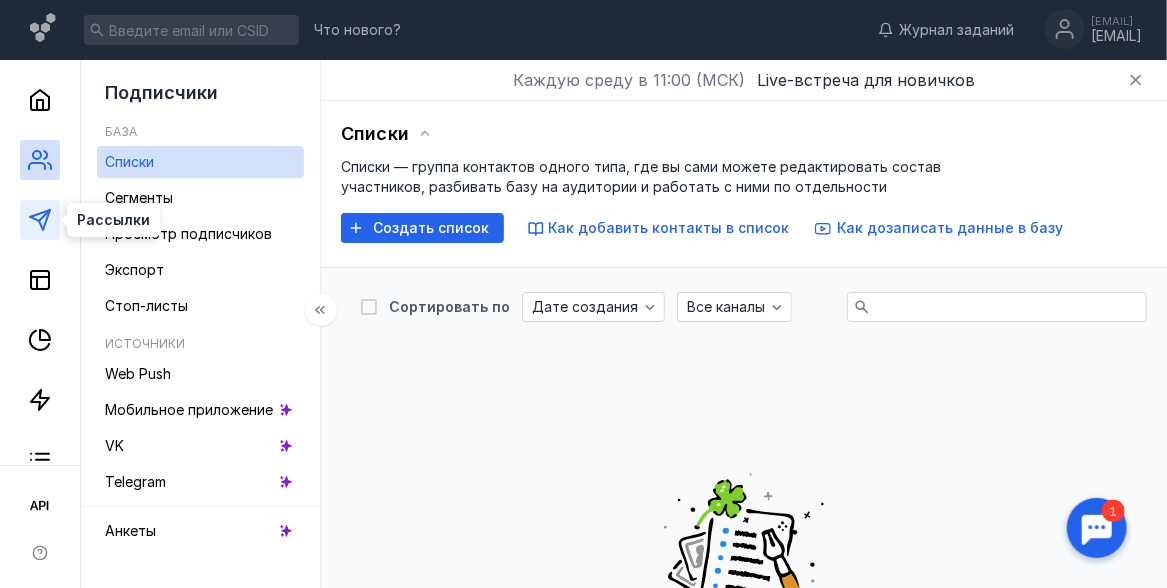 click 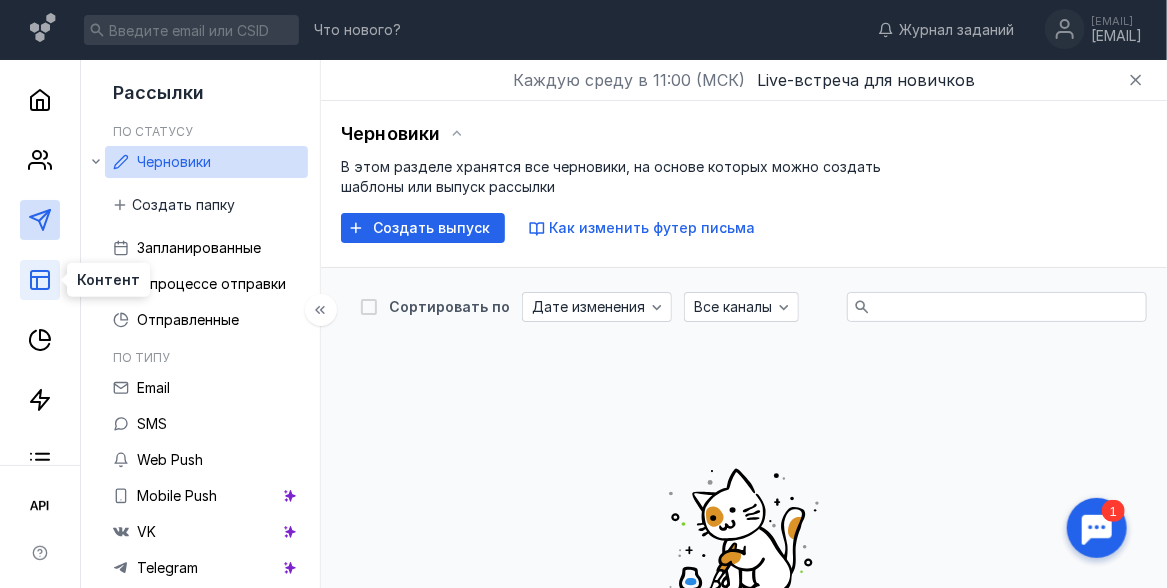 click 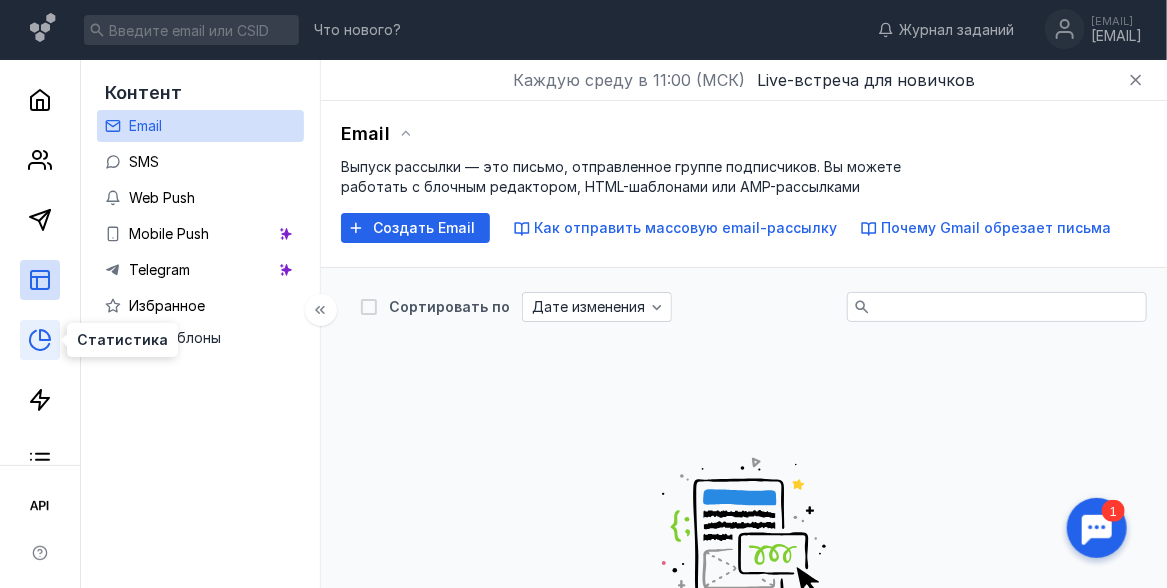 click 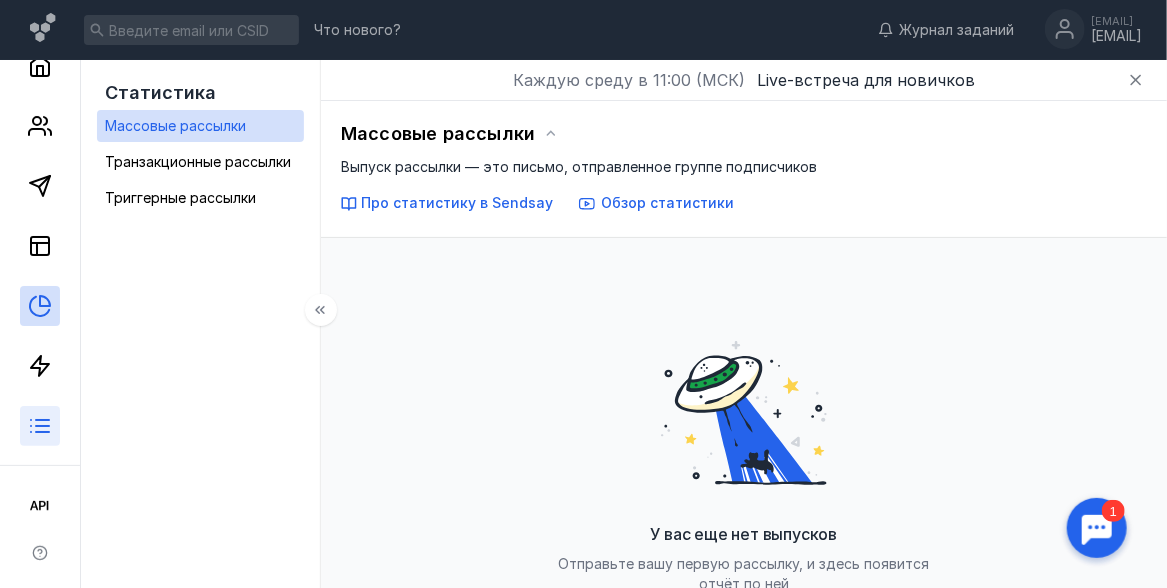 scroll, scrollTop: 74, scrollLeft: 0, axis: vertical 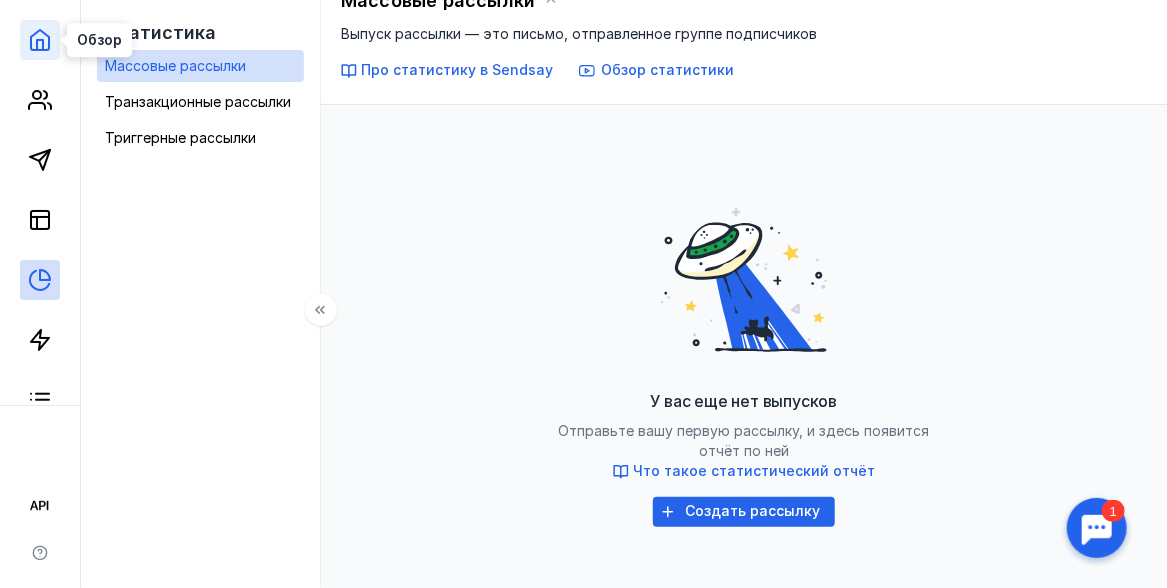 click 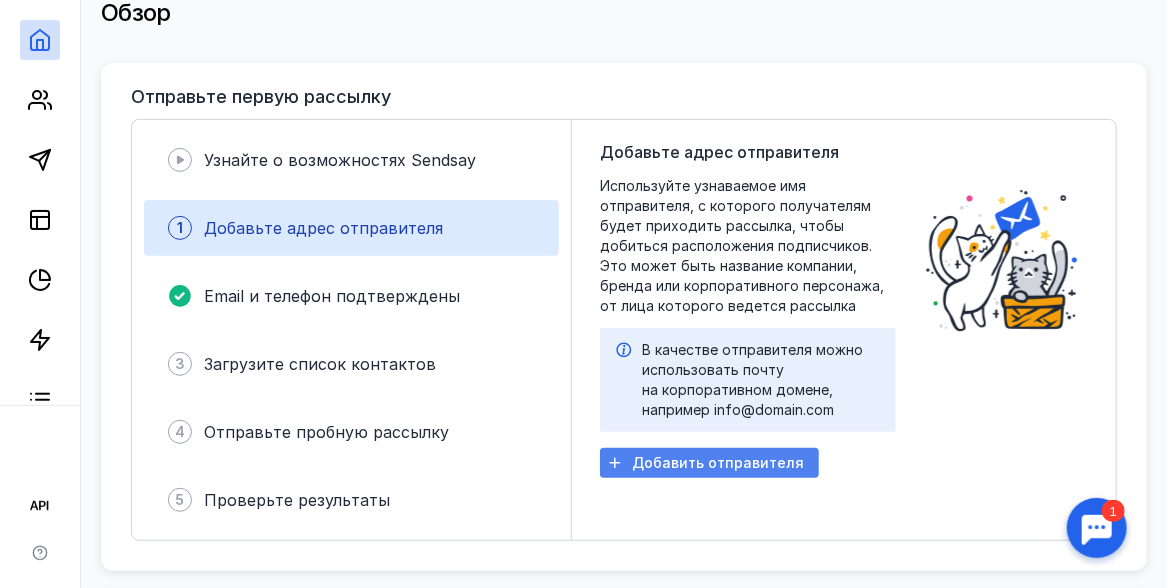 click on "Добавить отправителя" at bounding box center [718, 463] 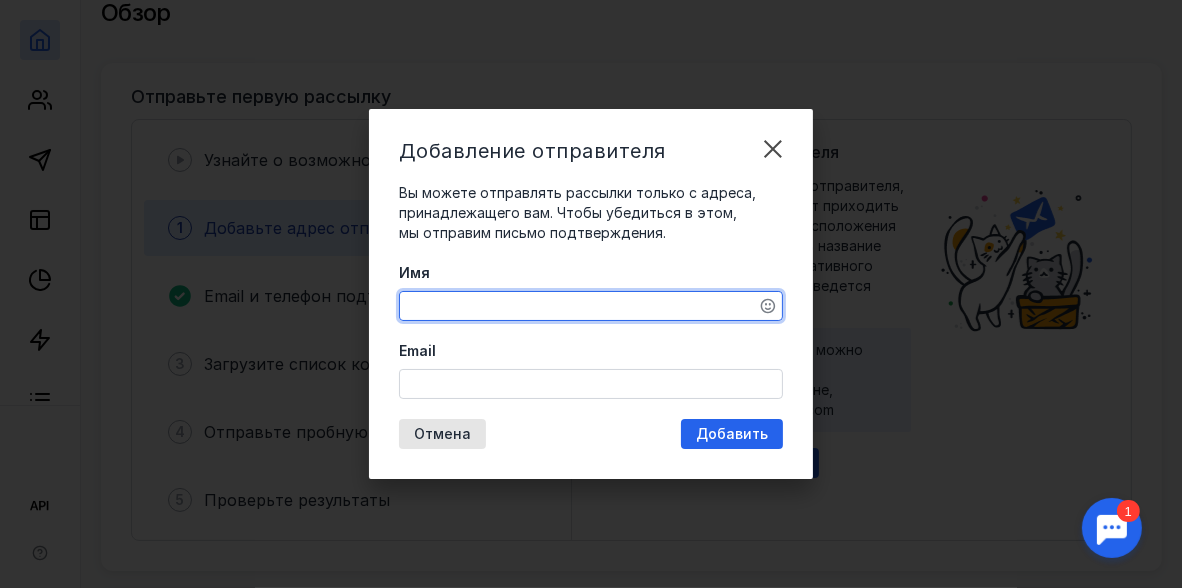 click on "Имя" at bounding box center [591, 306] 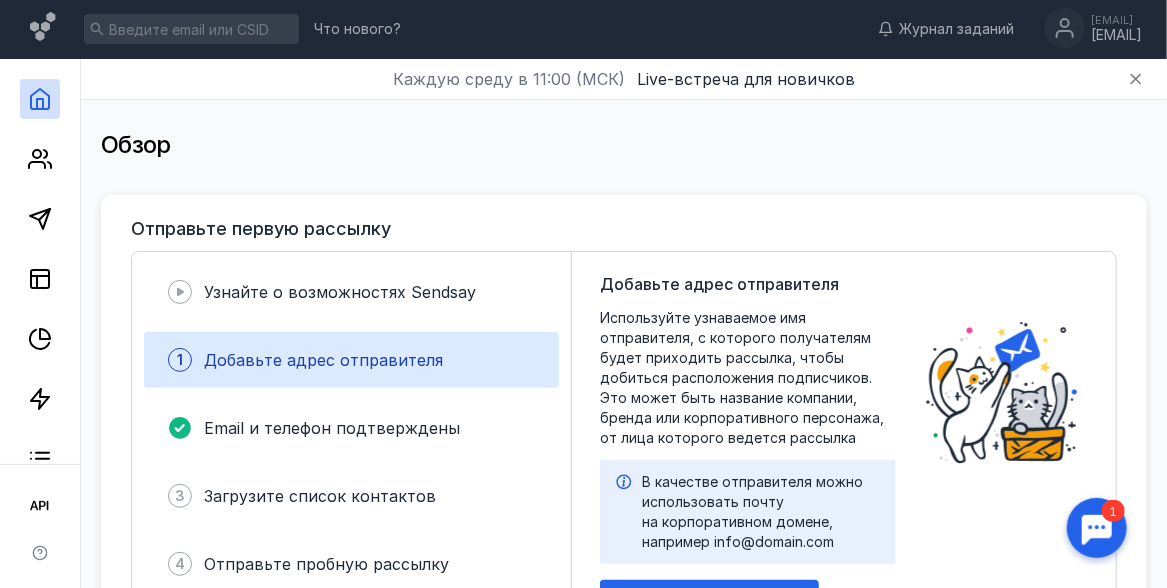 scroll, scrollTop: 0, scrollLeft: 0, axis: both 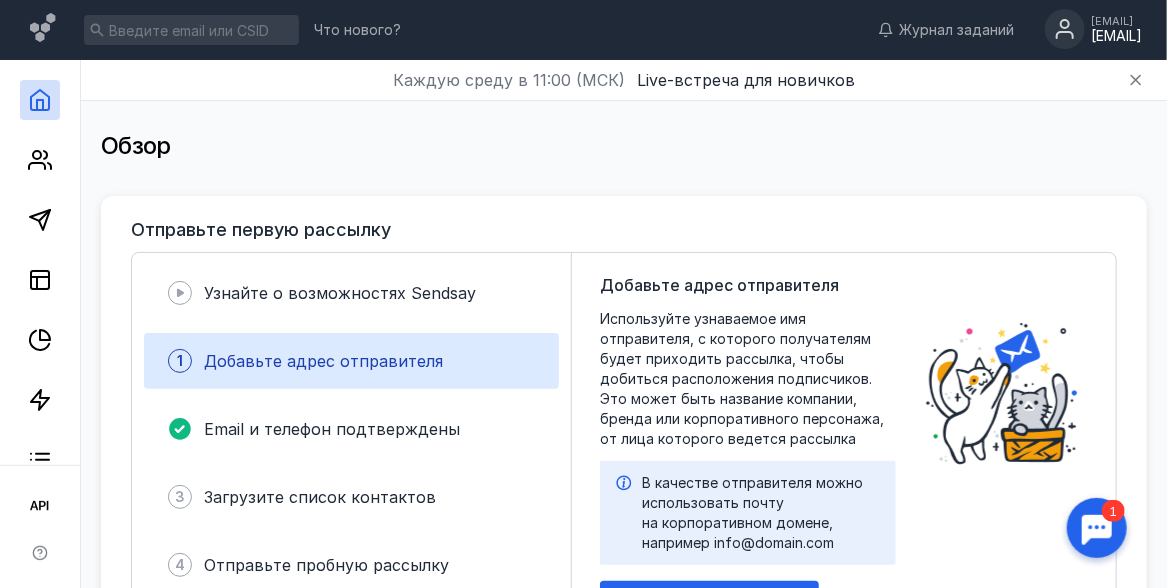 click on "[EMAIL]" at bounding box center [1116, 36] 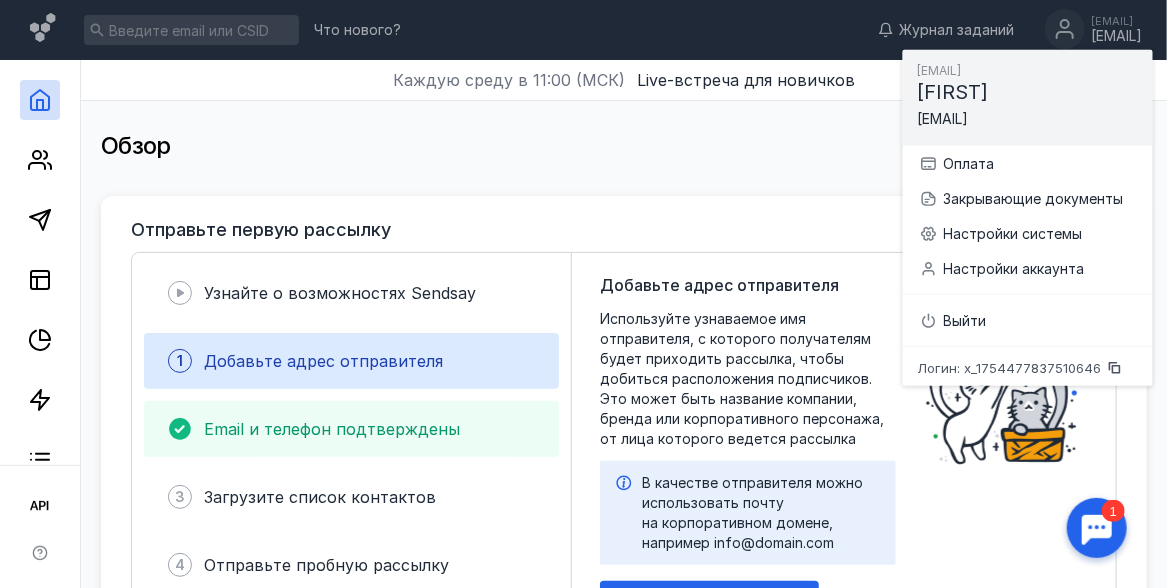 click on "Email и телефон подтверждены" at bounding box center (332, 429) 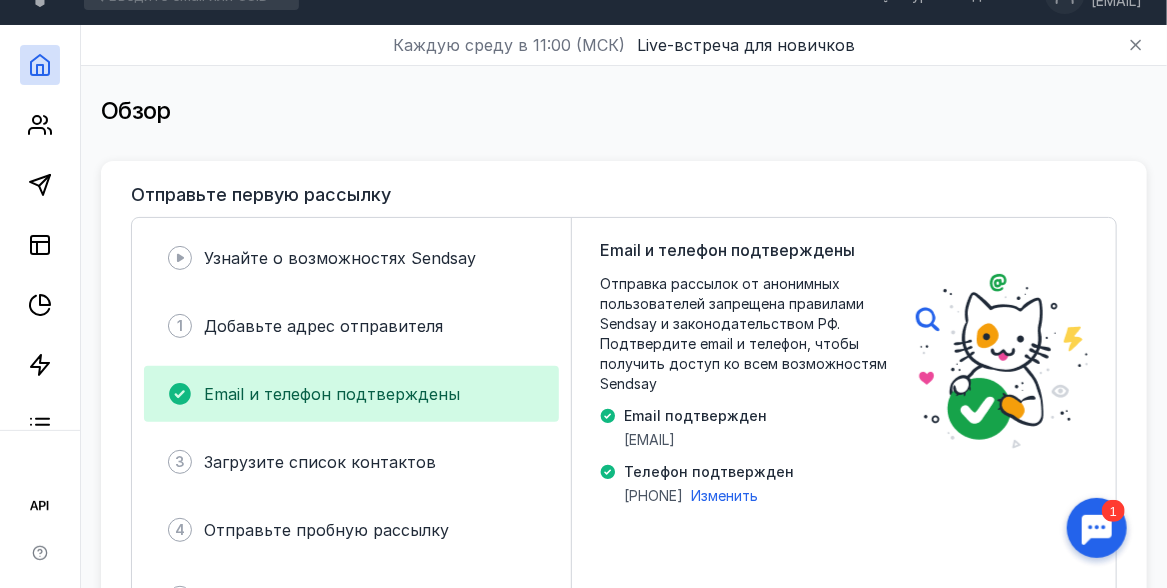 scroll, scrollTop: 66, scrollLeft: 0, axis: vertical 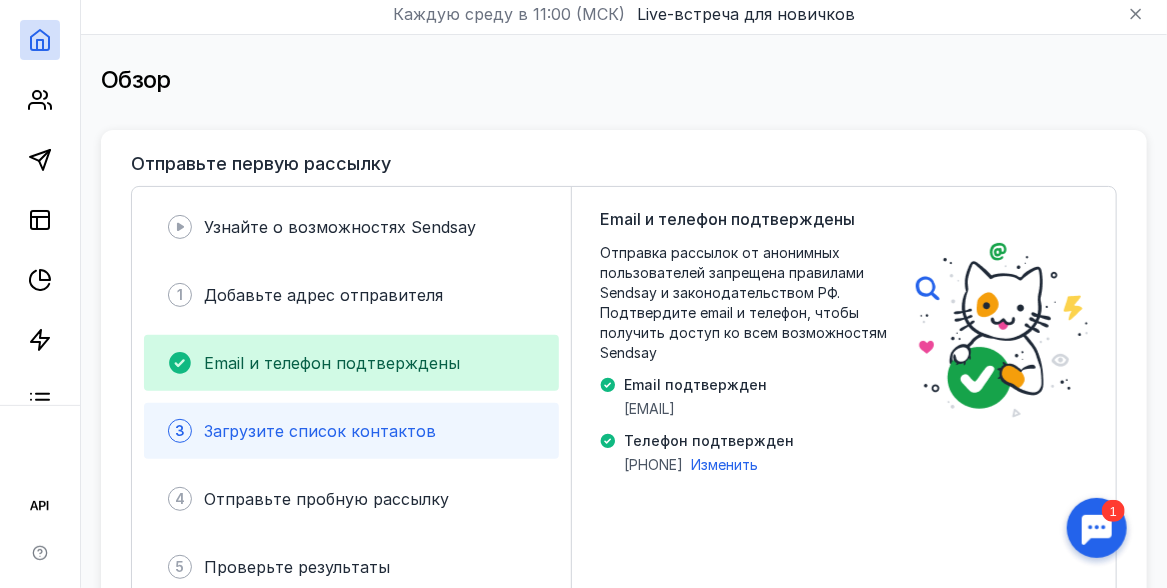 click on "3 Загрузите список контактов" at bounding box center [351, 431] 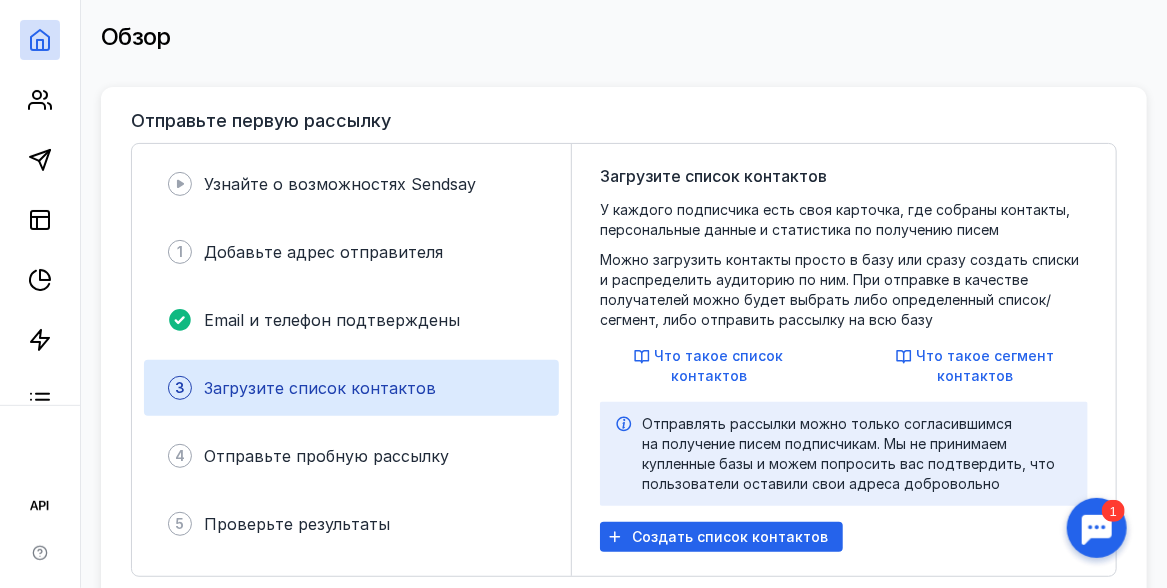 scroll, scrollTop: 133, scrollLeft: 0, axis: vertical 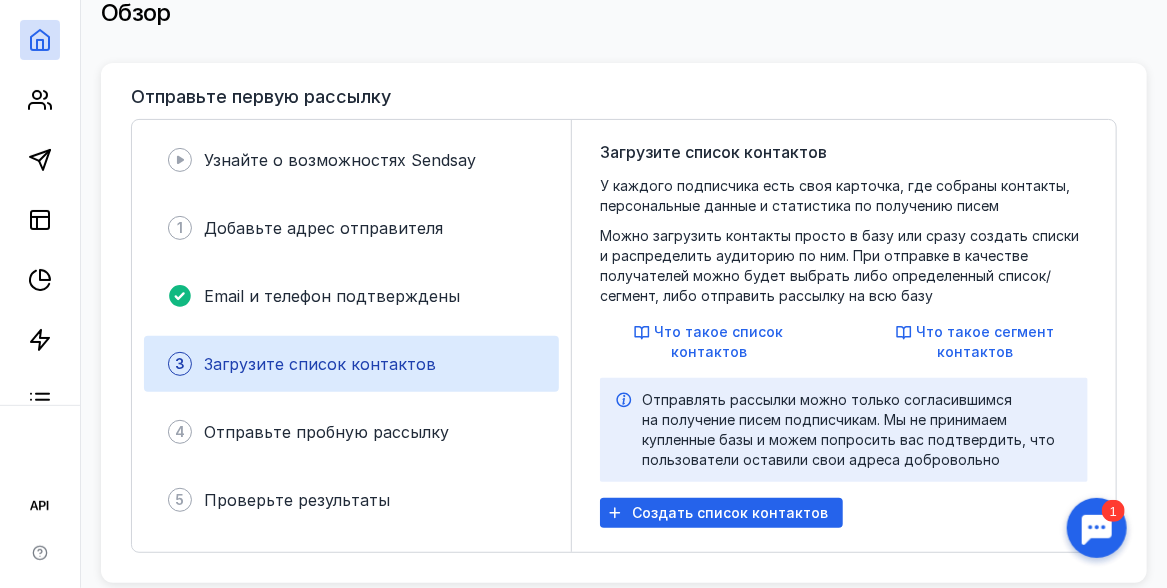 click on "4 Отправьте пробную рассылку" at bounding box center [351, 432] 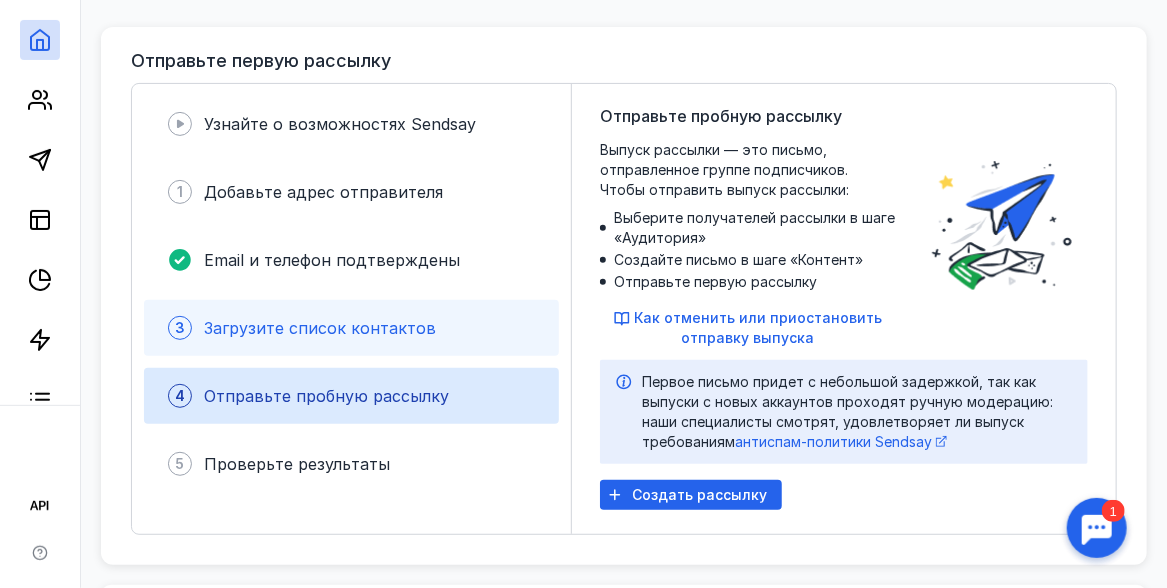 scroll, scrollTop: 200, scrollLeft: 0, axis: vertical 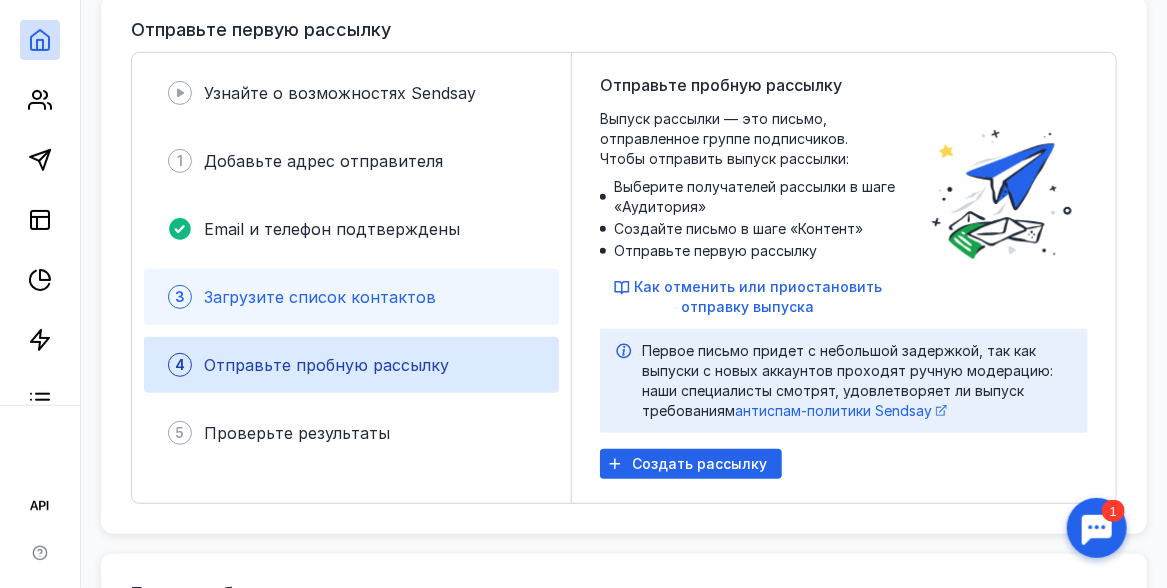 click on "5 Проверьте результаты" at bounding box center [351, 433] 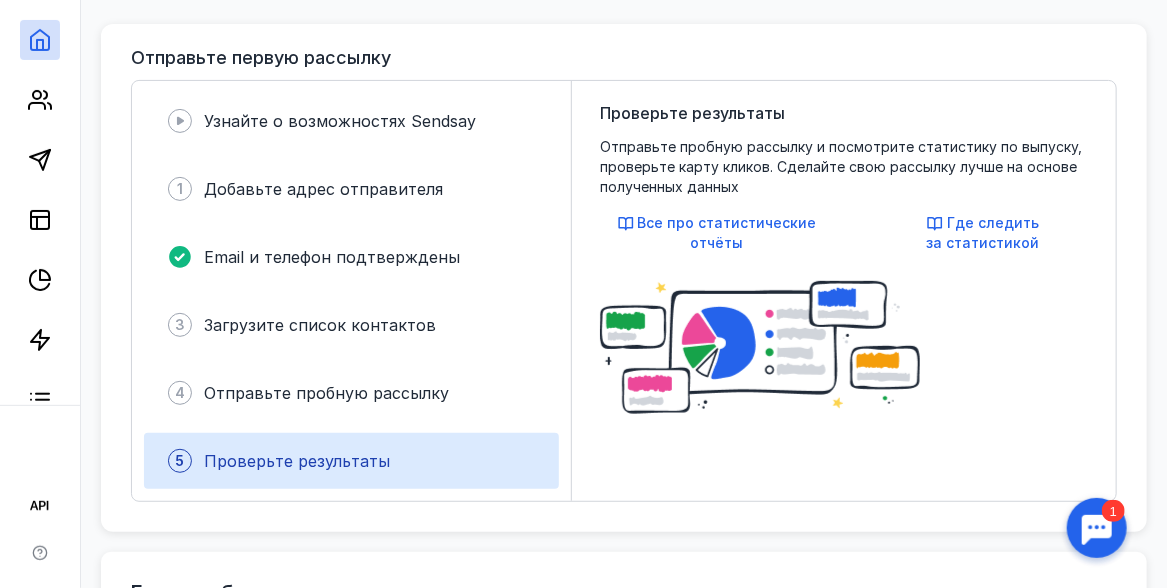 scroll, scrollTop: 133, scrollLeft: 0, axis: vertical 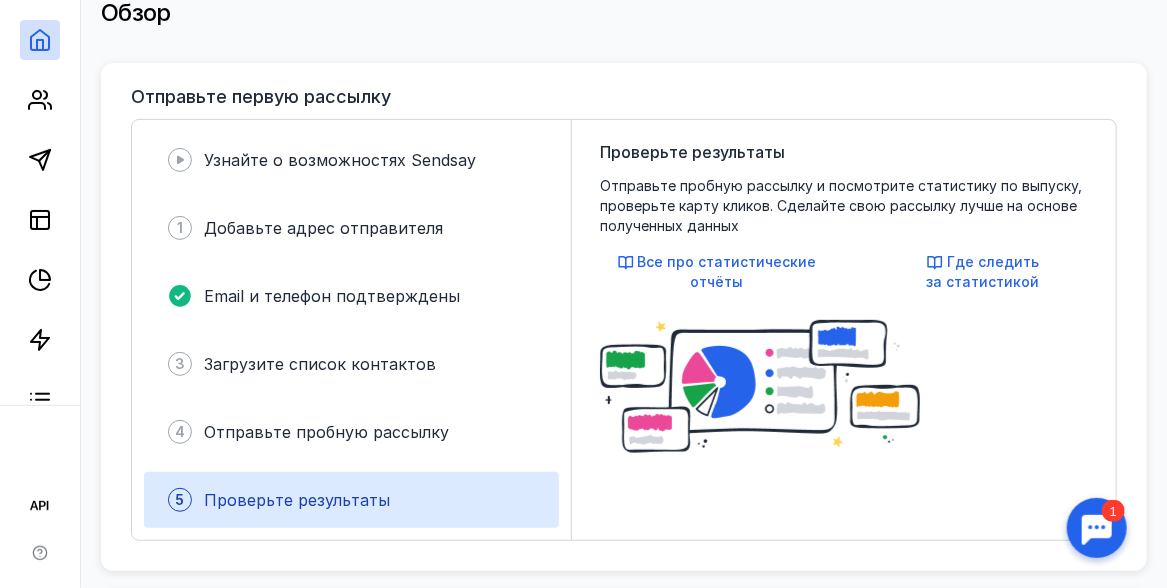 click on "Узнайте о возможностях Sendsay 1 Добавьте адрес отправителя Email и телефон подтверждены 3 Загрузите список контактов 4 Отправьте пробную рассылку 5 Проверьте результаты" at bounding box center (352, 330) 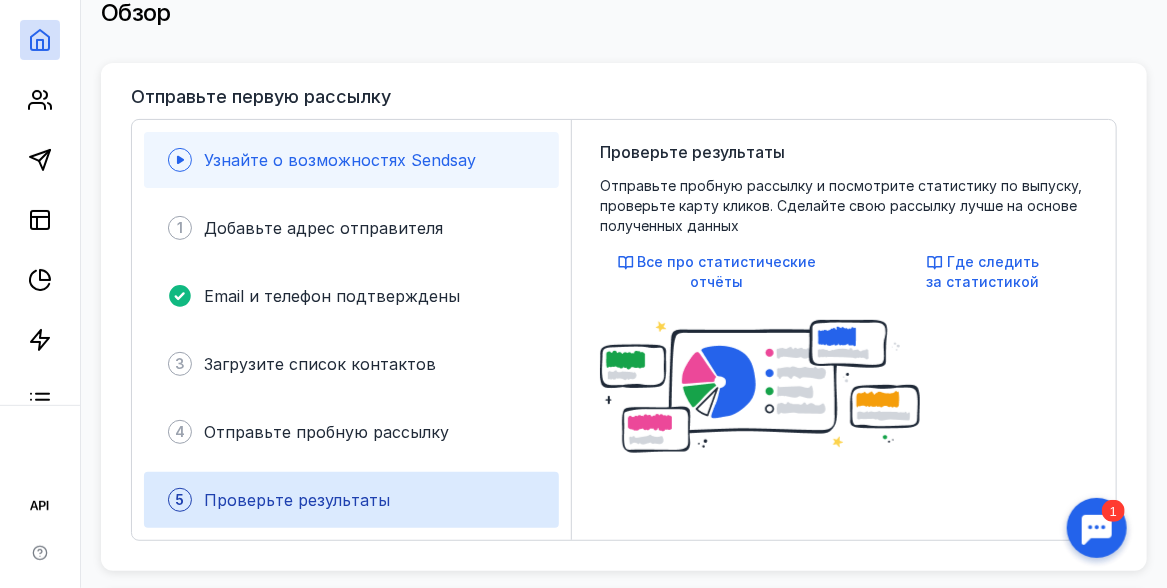 click on "Узнайте о возможностях Sendsay" at bounding box center [340, 160] 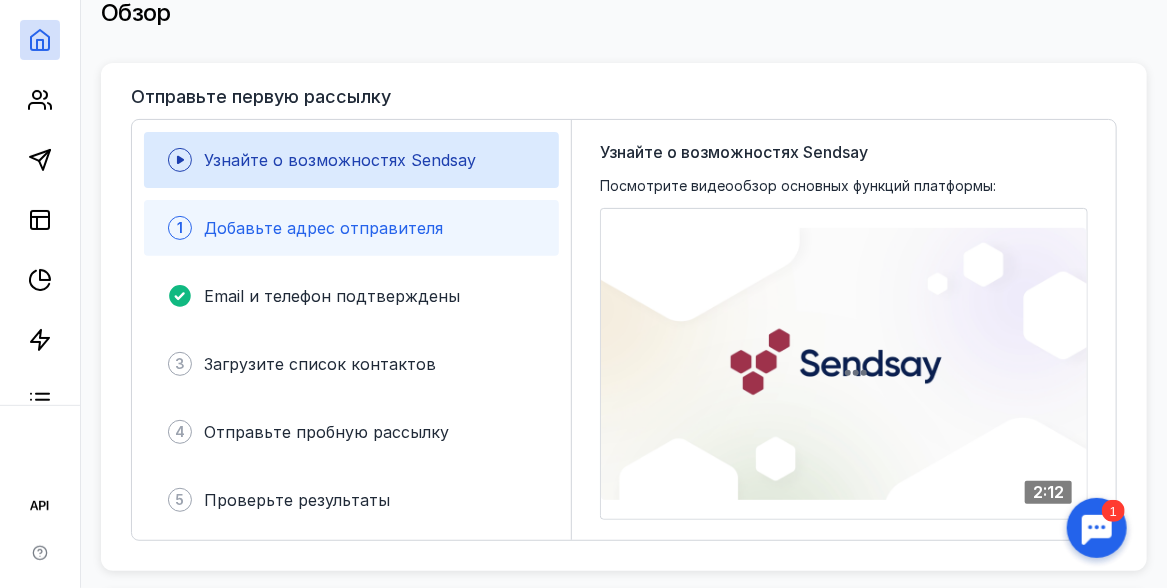 click on "[NUMBER] Добавьте адрес отправителя" at bounding box center (351, 228) 